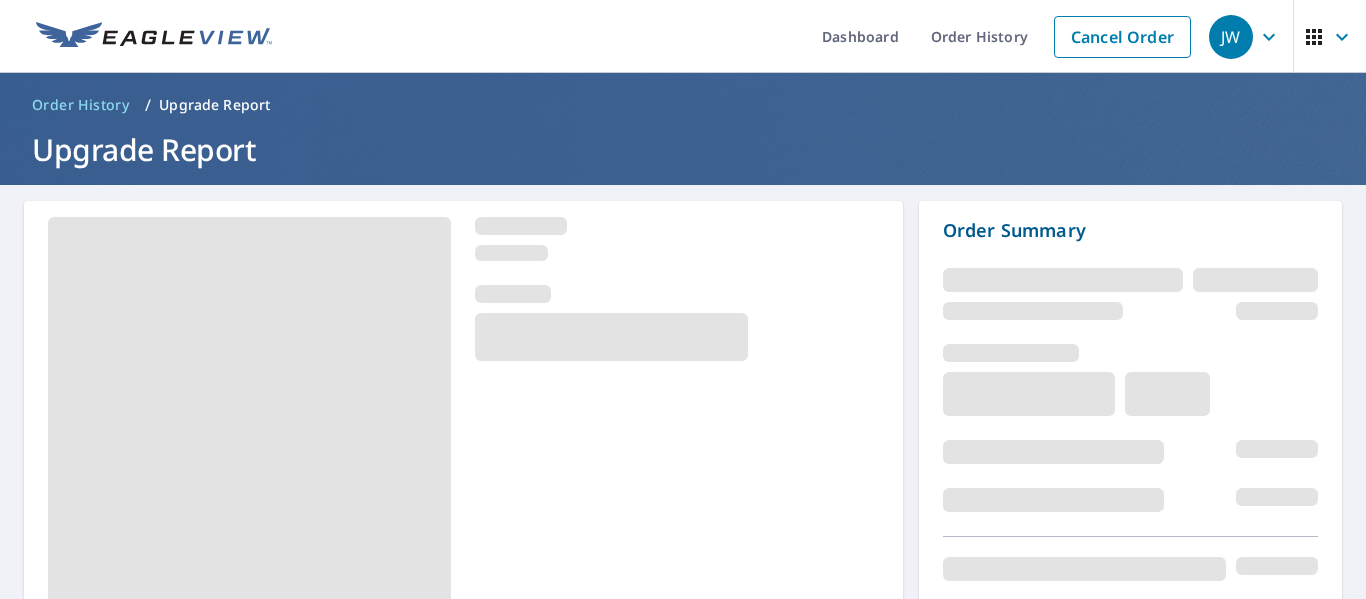scroll, scrollTop: 0, scrollLeft: 0, axis: both 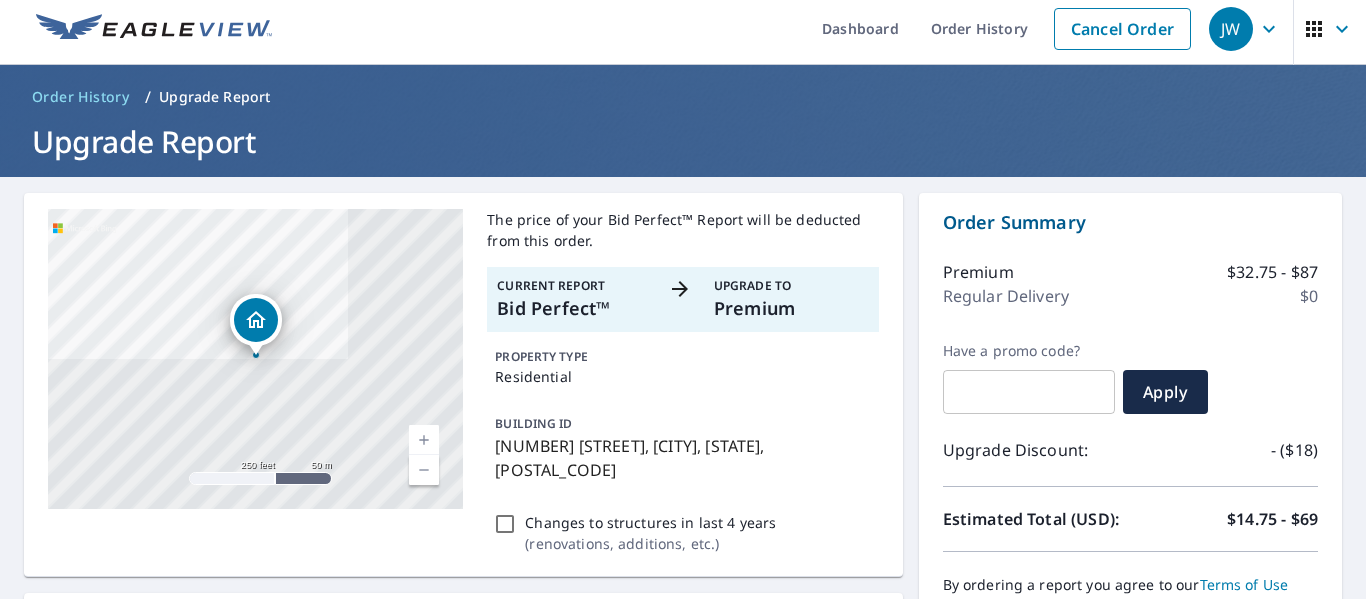 click on "Order History" at bounding box center [80, 97] 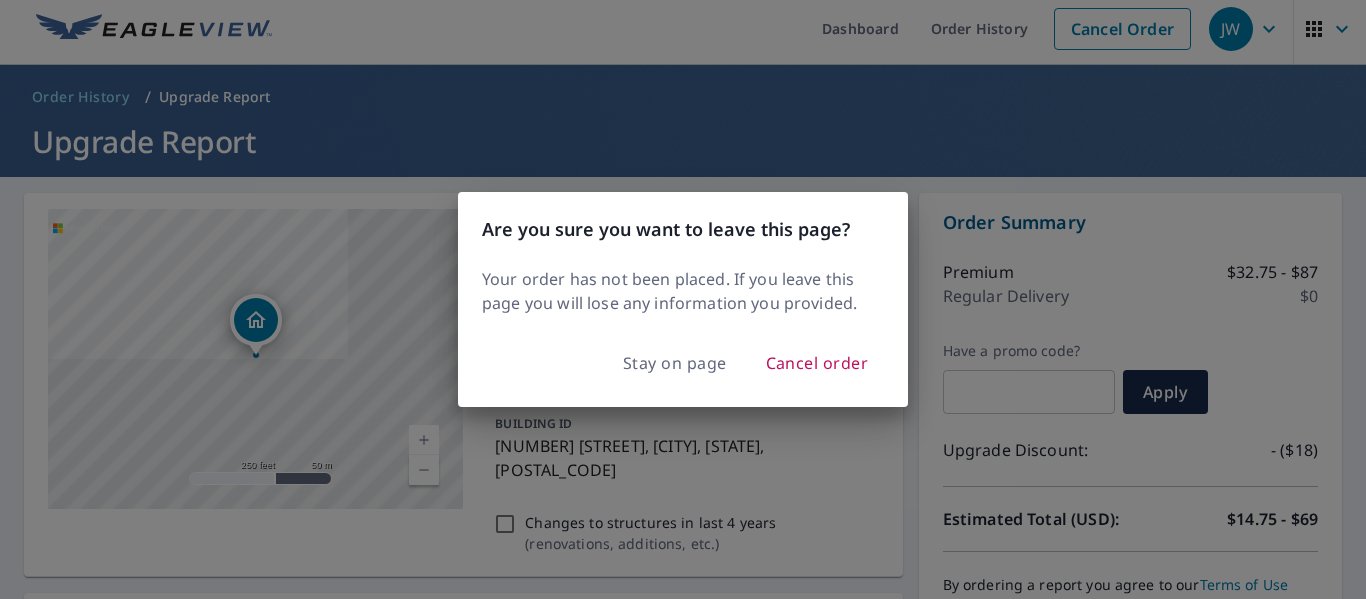 drag, startPoint x: 806, startPoint y: 361, endPoint x: 845, endPoint y: 42, distance: 321.37518 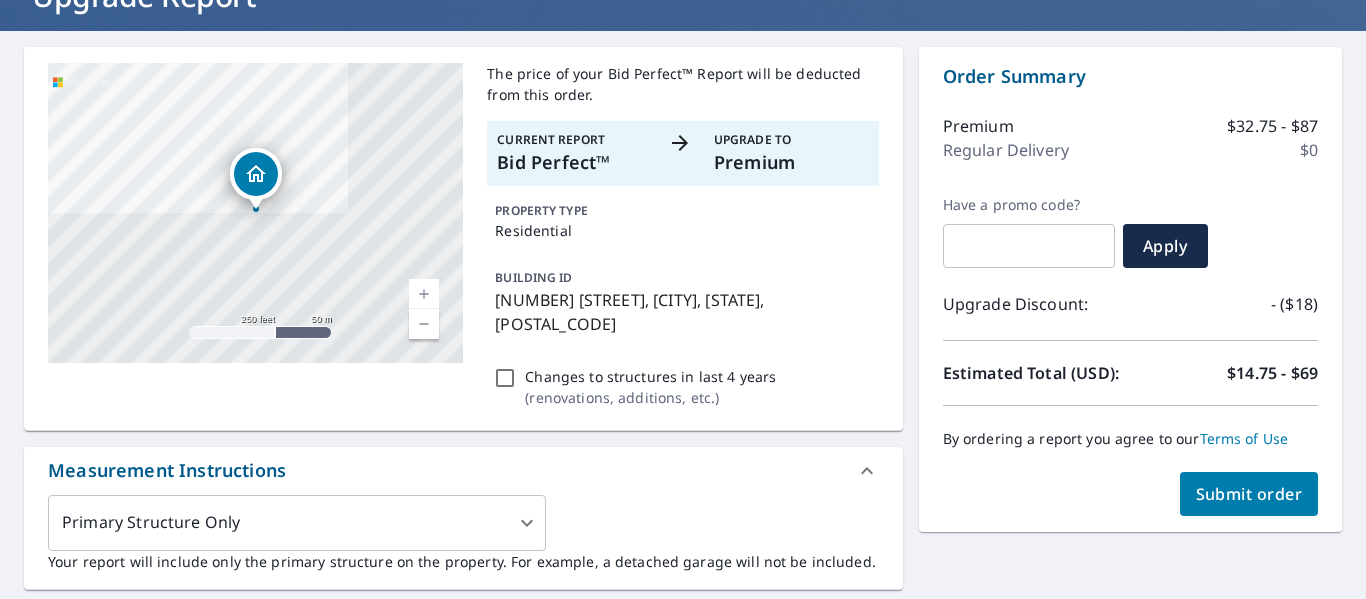 scroll, scrollTop: 157, scrollLeft: 0, axis: vertical 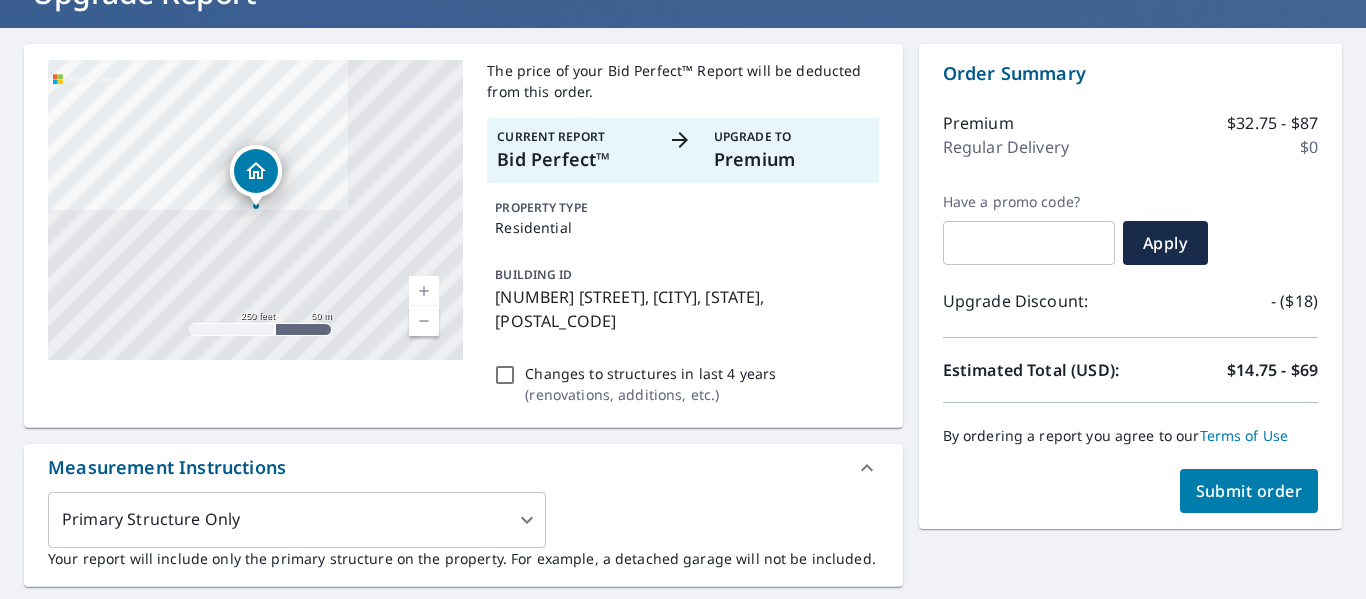 click on "Premium" at bounding box center (791, 159) 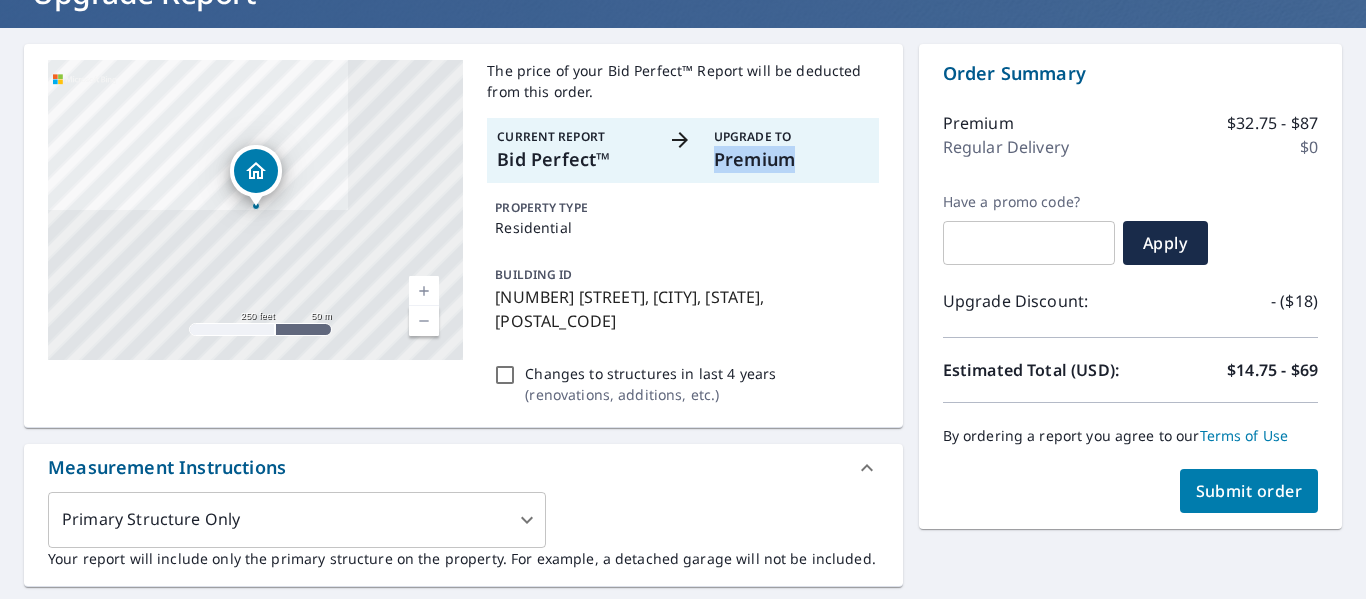 click on "Premium" at bounding box center [791, 159] 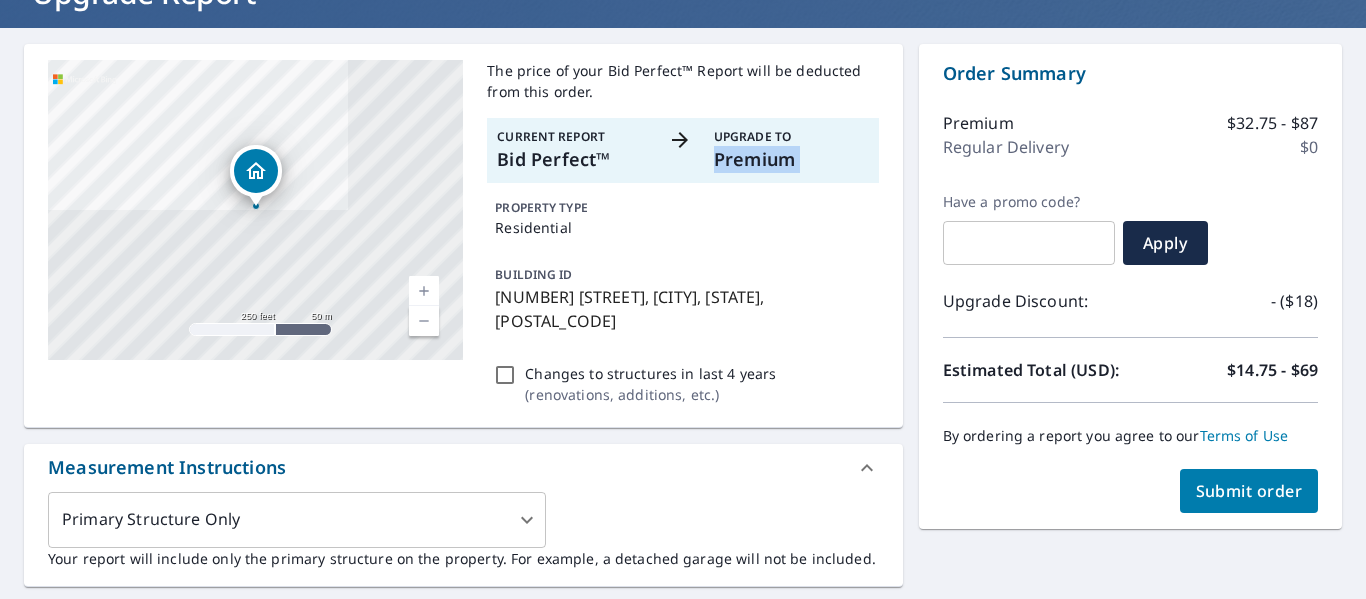 click on "Current Report Bid Perfect™ Upgrade To Premium" at bounding box center (682, 150) 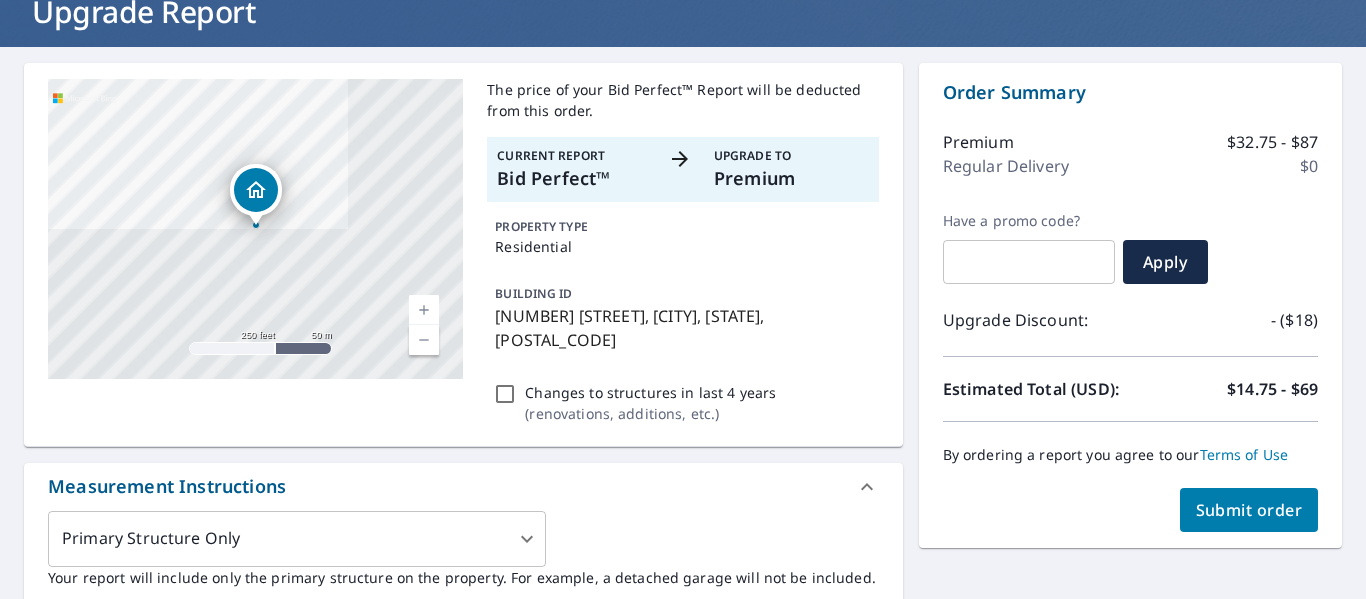 scroll, scrollTop: 125, scrollLeft: 0, axis: vertical 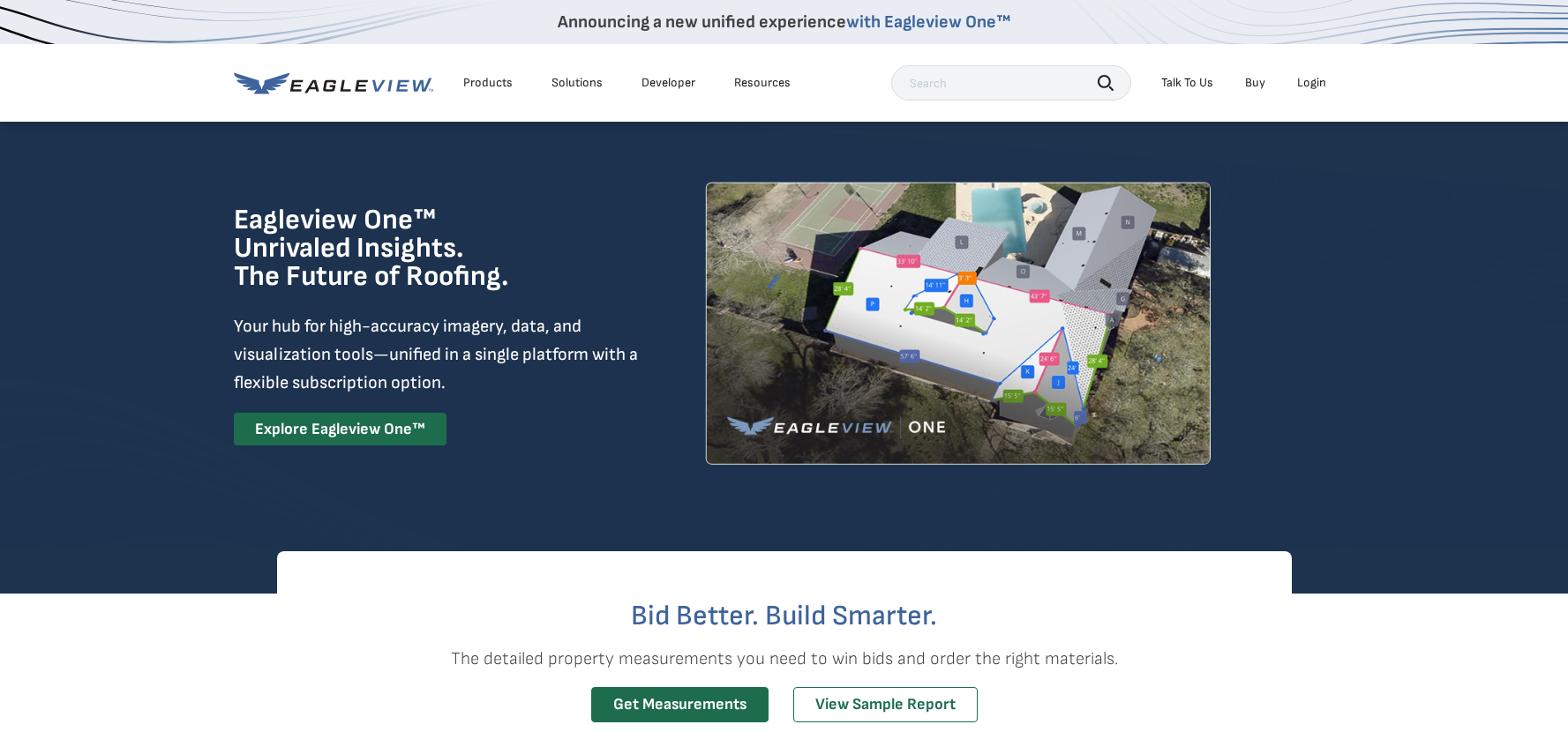 click on "Buy" at bounding box center [1255, 83] 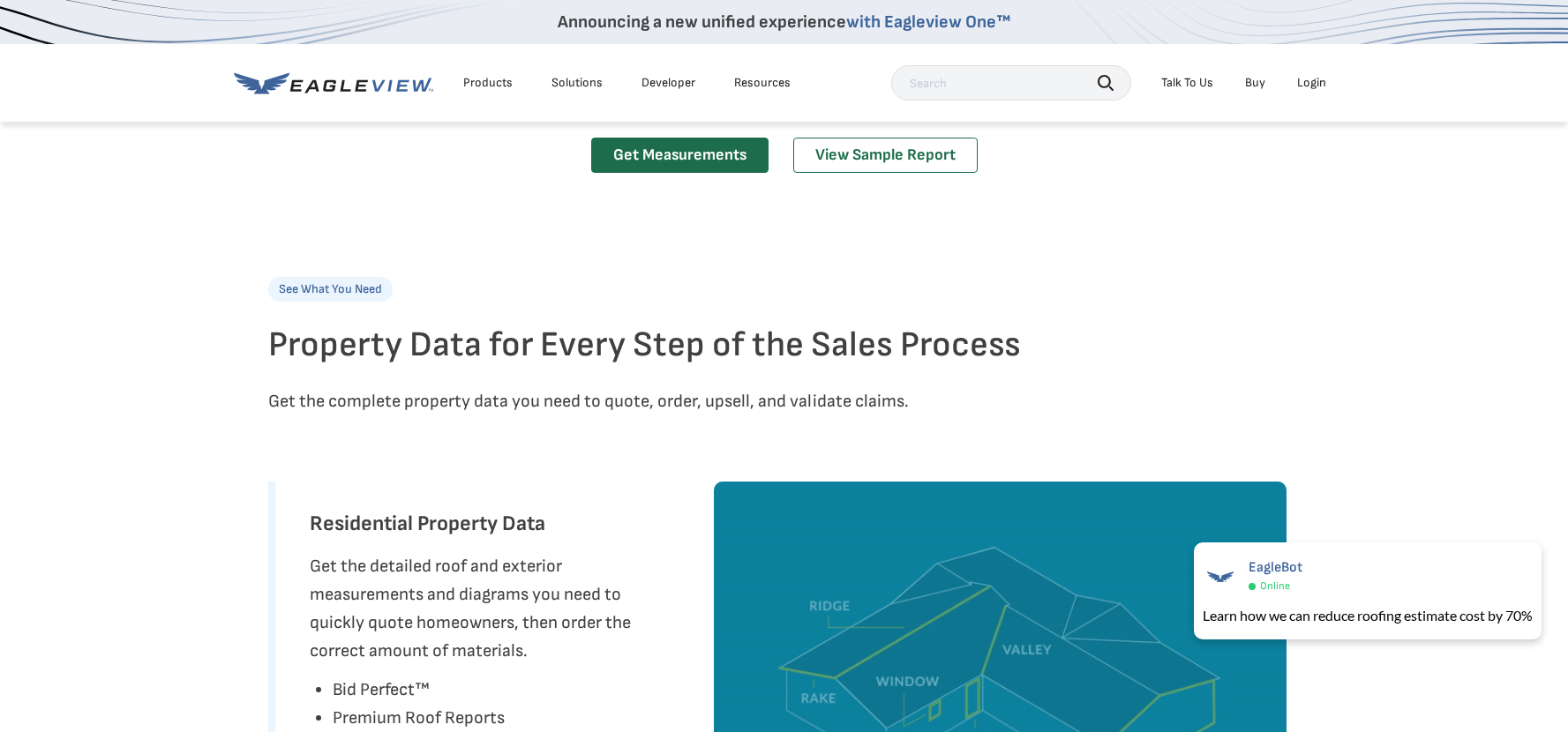 scroll, scrollTop: 1067, scrollLeft: 0, axis: vertical 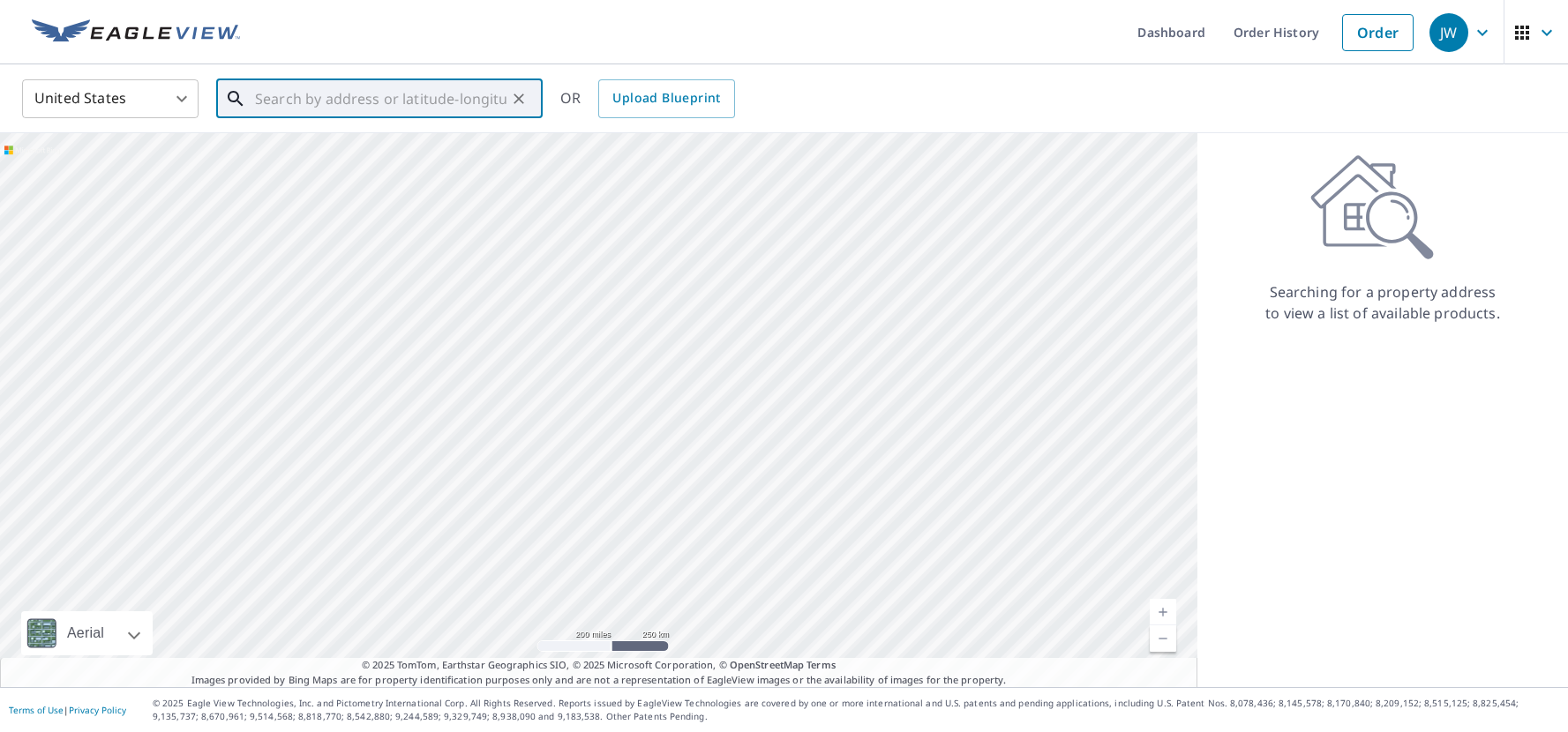 click at bounding box center (380, 99) 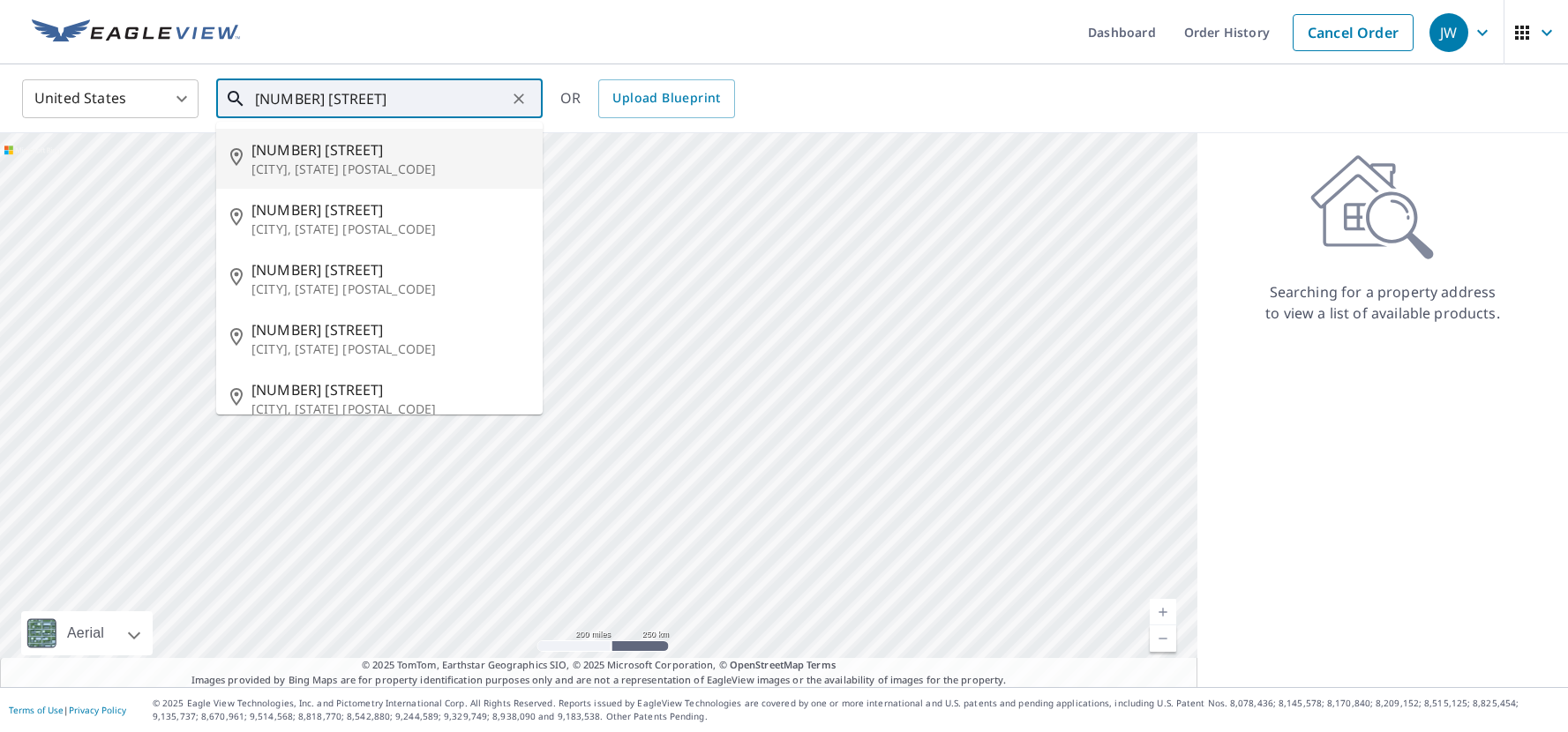 click on "[CITY], [STATE] [POSTAL_CODE]" at bounding box center [390, 169] 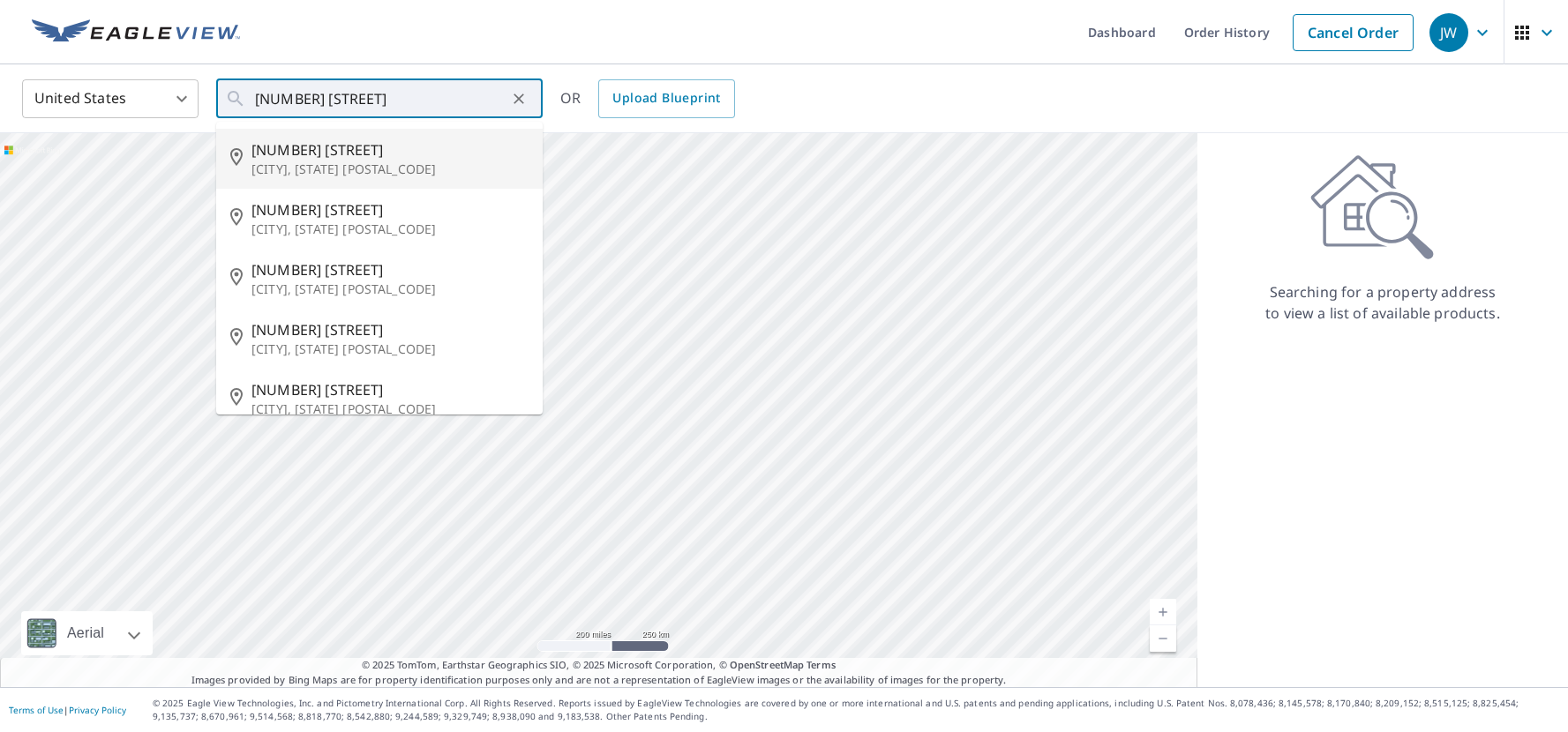 type on "553 Vine St Kent, OH 44240" 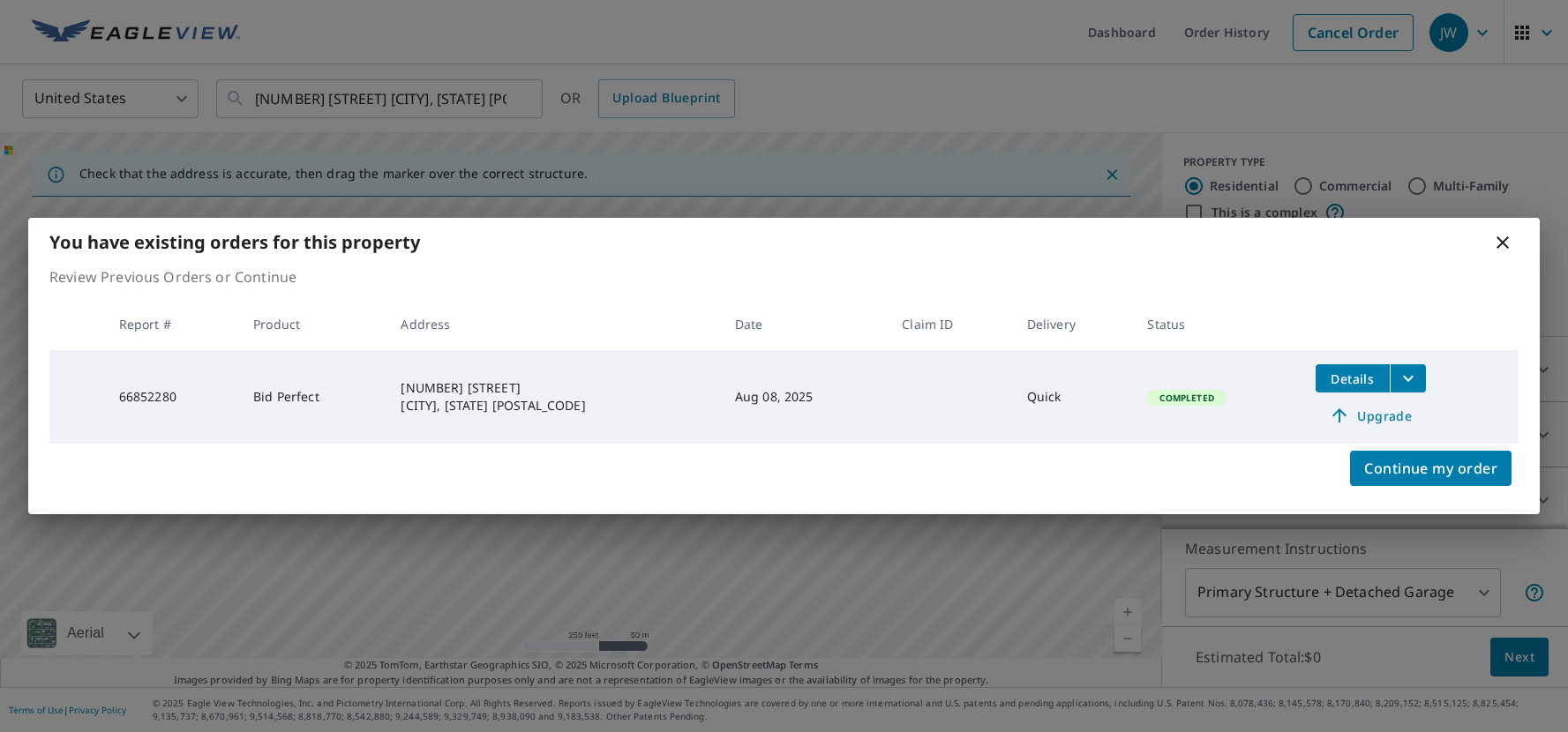 click 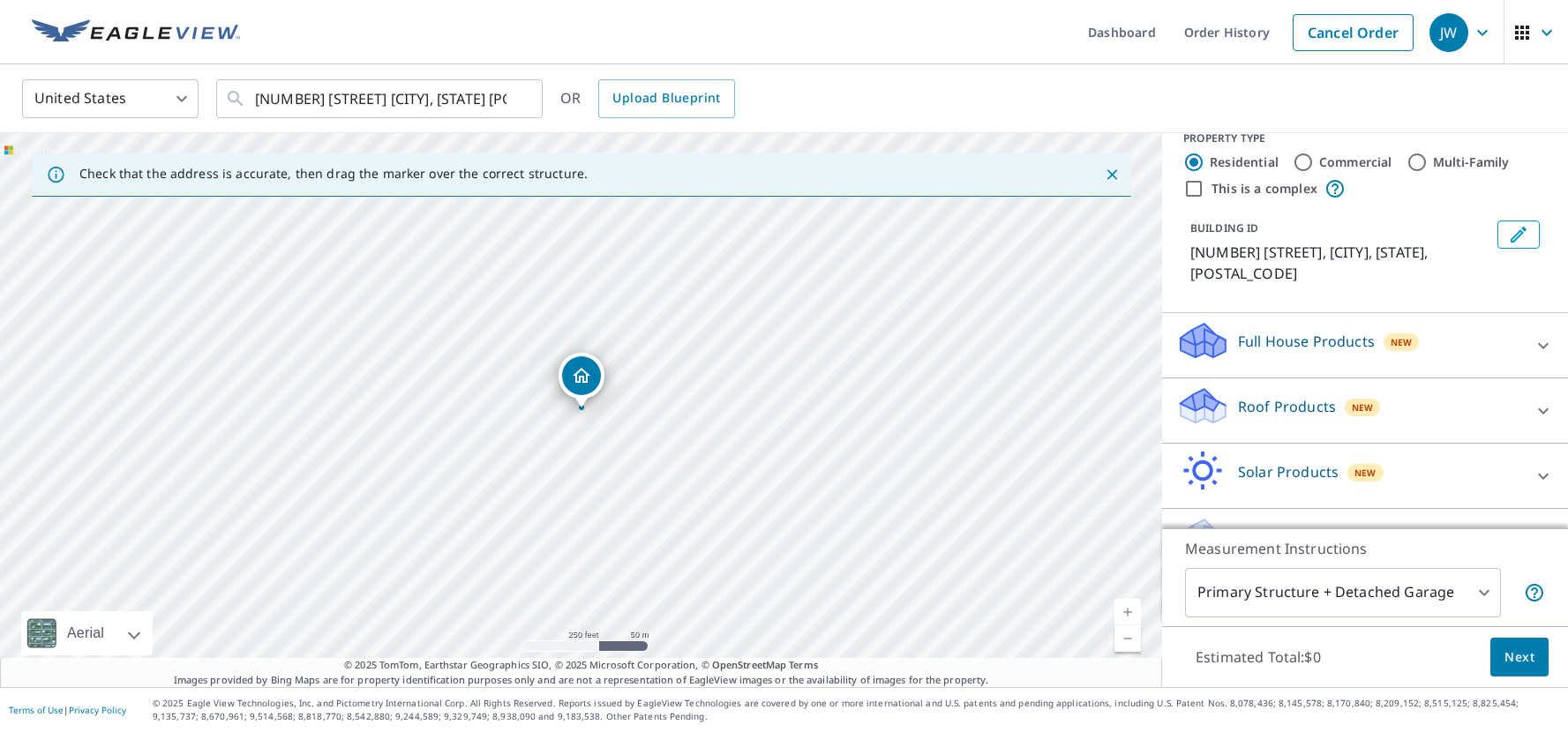 scroll, scrollTop: 27, scrollLeft: 0, axis: vertical 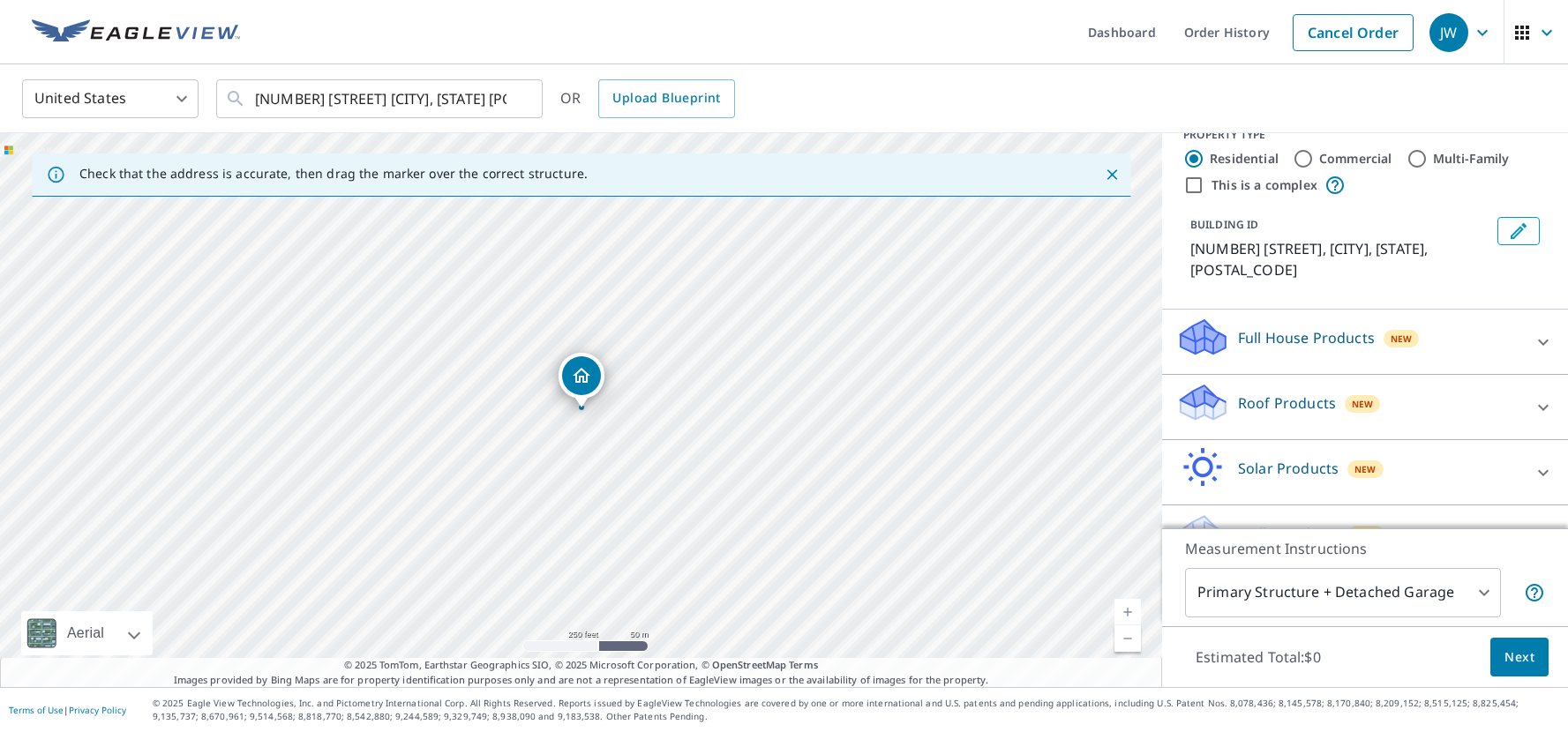 click on "Roof Products" at bounding box center (1287, 403) 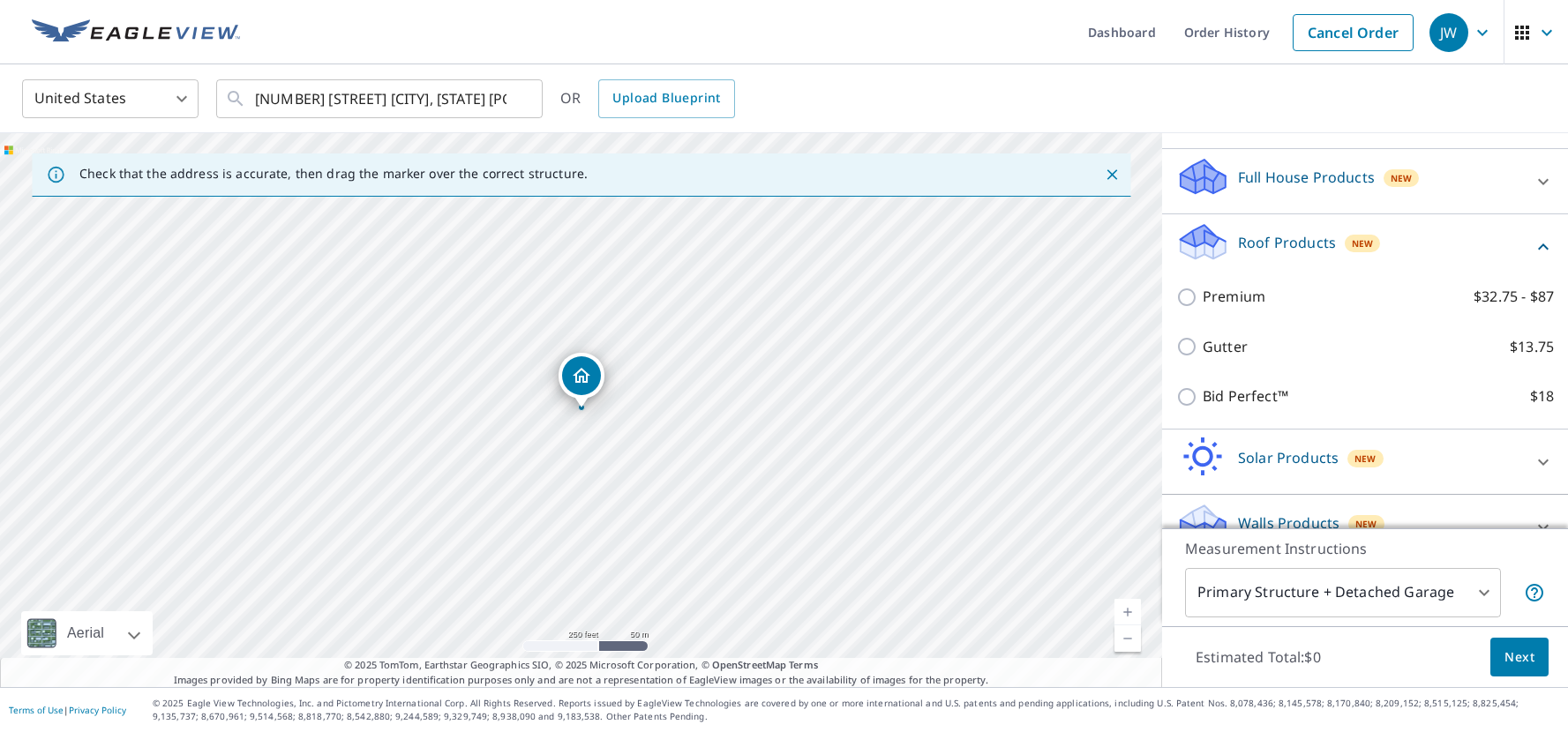 scroll, scrollTop: 189, scrollLeft: 0, axis: vertical 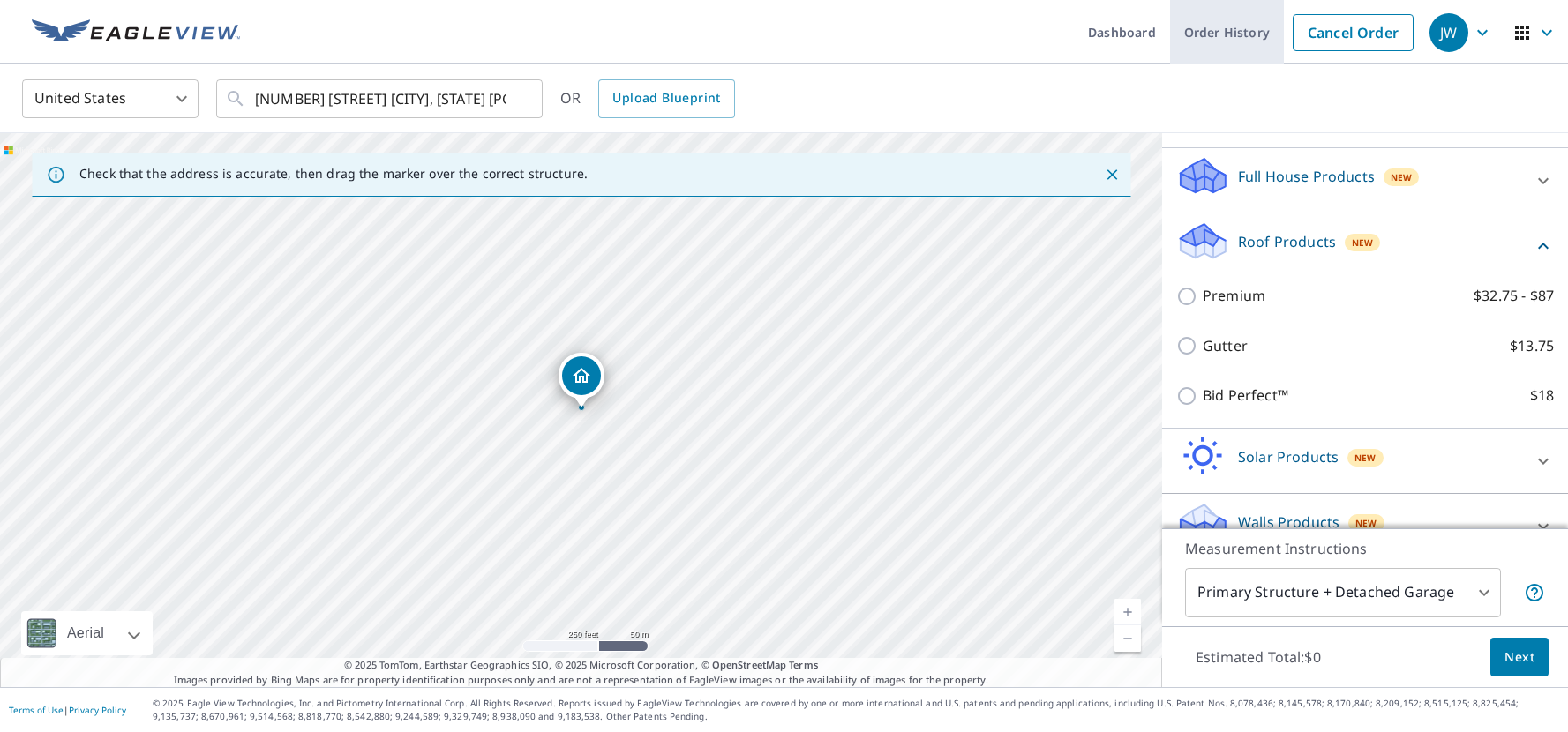 click on "Order History" at bounding box center [1227, 32] 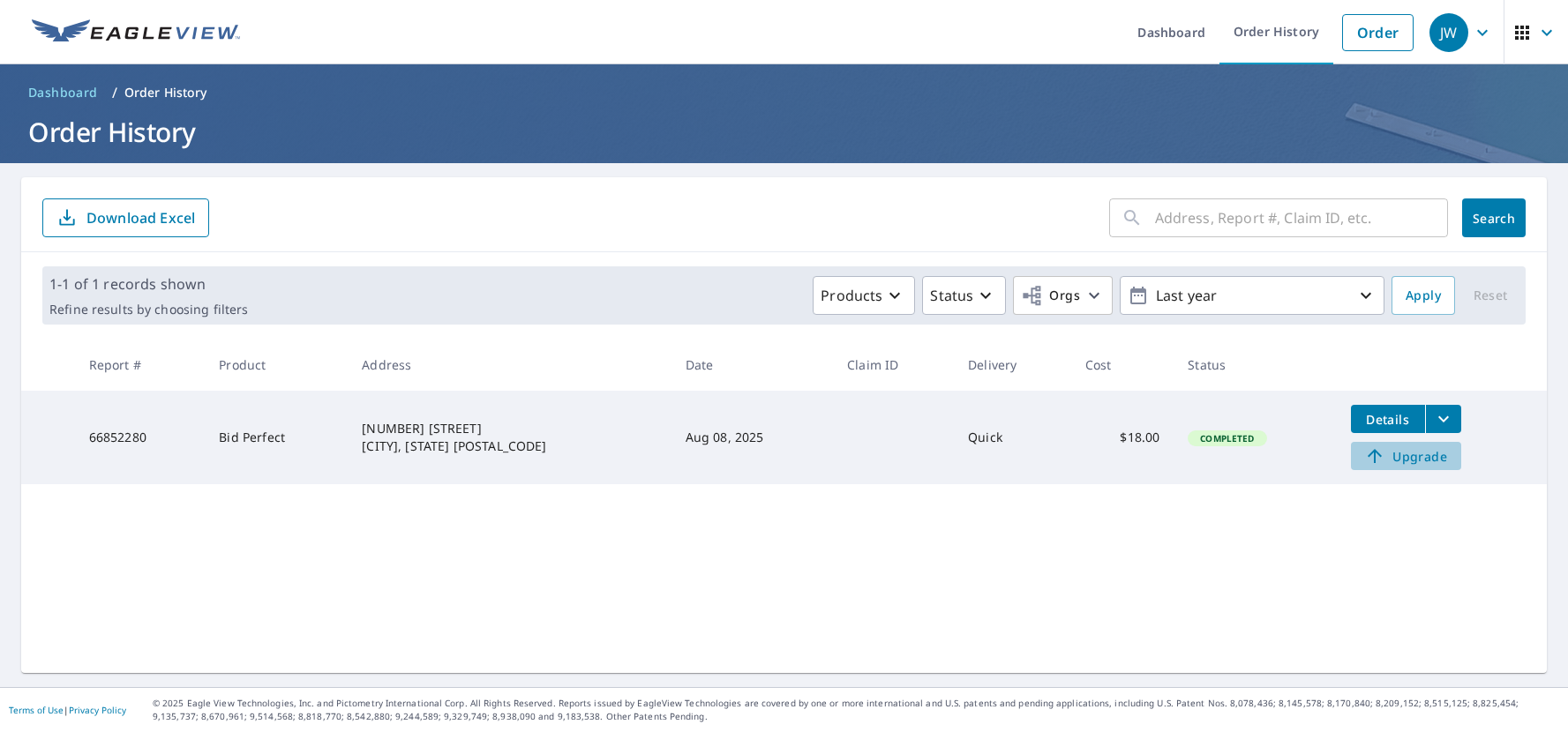 click on "Upgrade" at bounding box center (1406, 456) 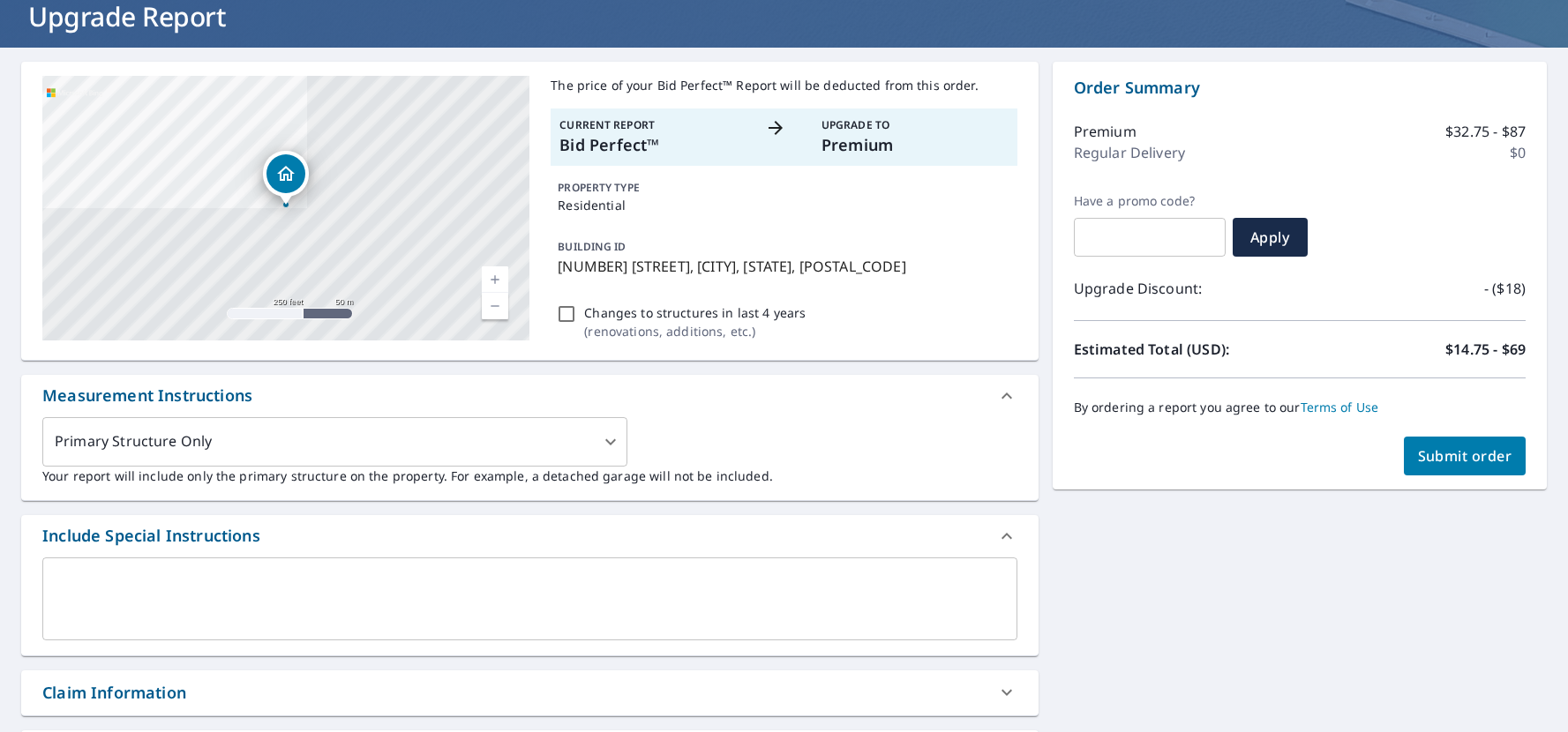 scroll, scrollTop: 148, scrollLeft: 0, axis: vertical 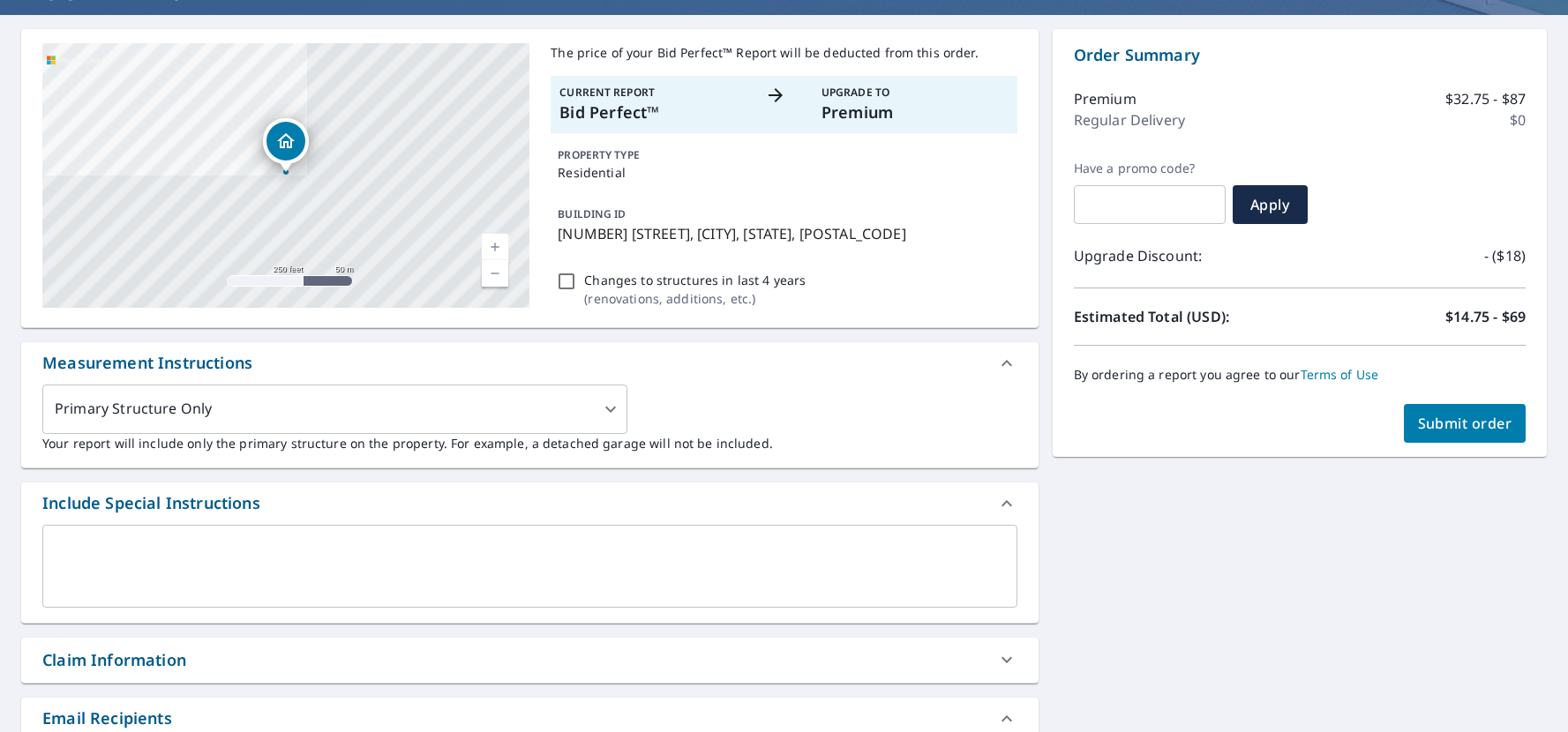 click on "Regular Delivery" at bounding box center (1129, 120) 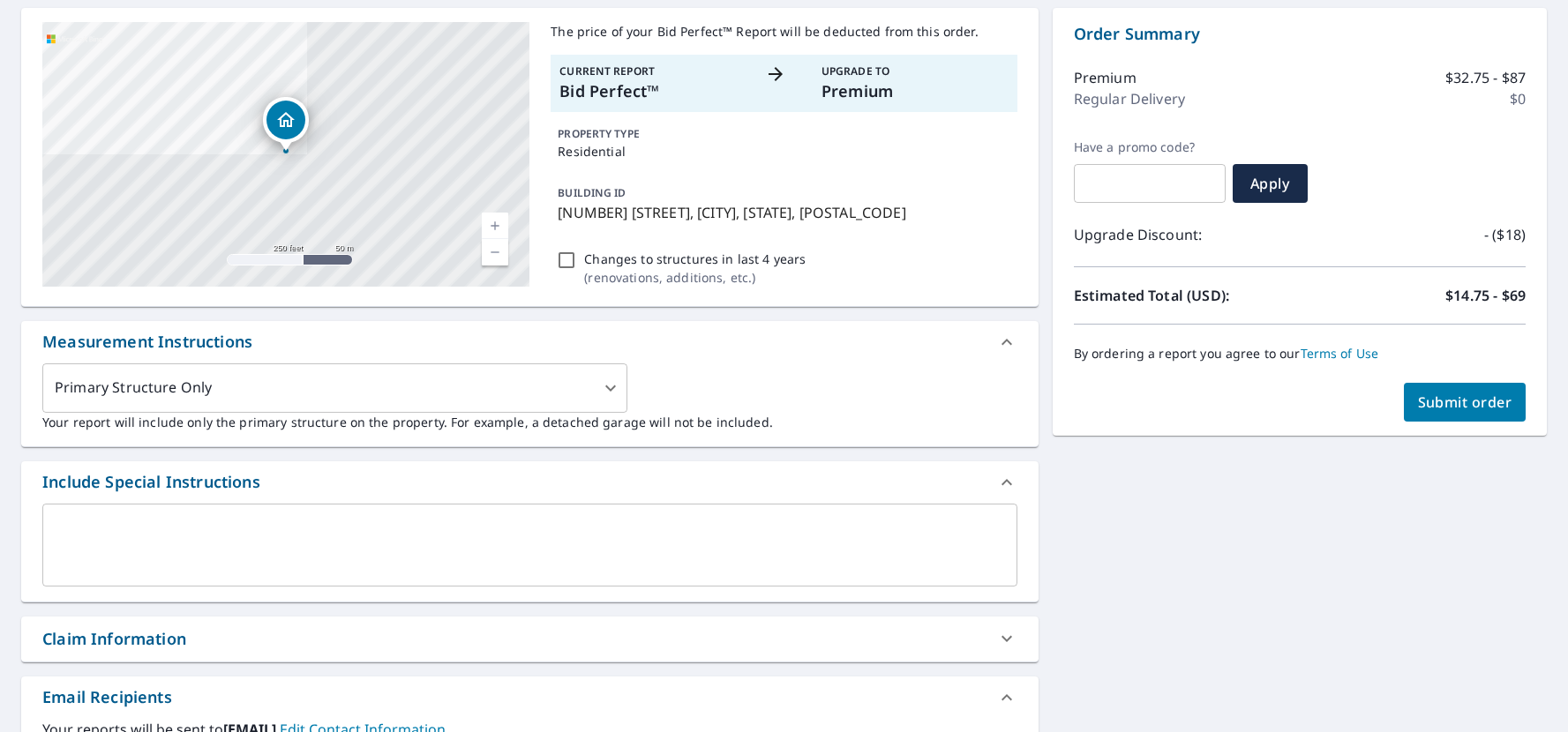 scroll, scrollTop: 107, scrollLeft: 0, axis: vertical 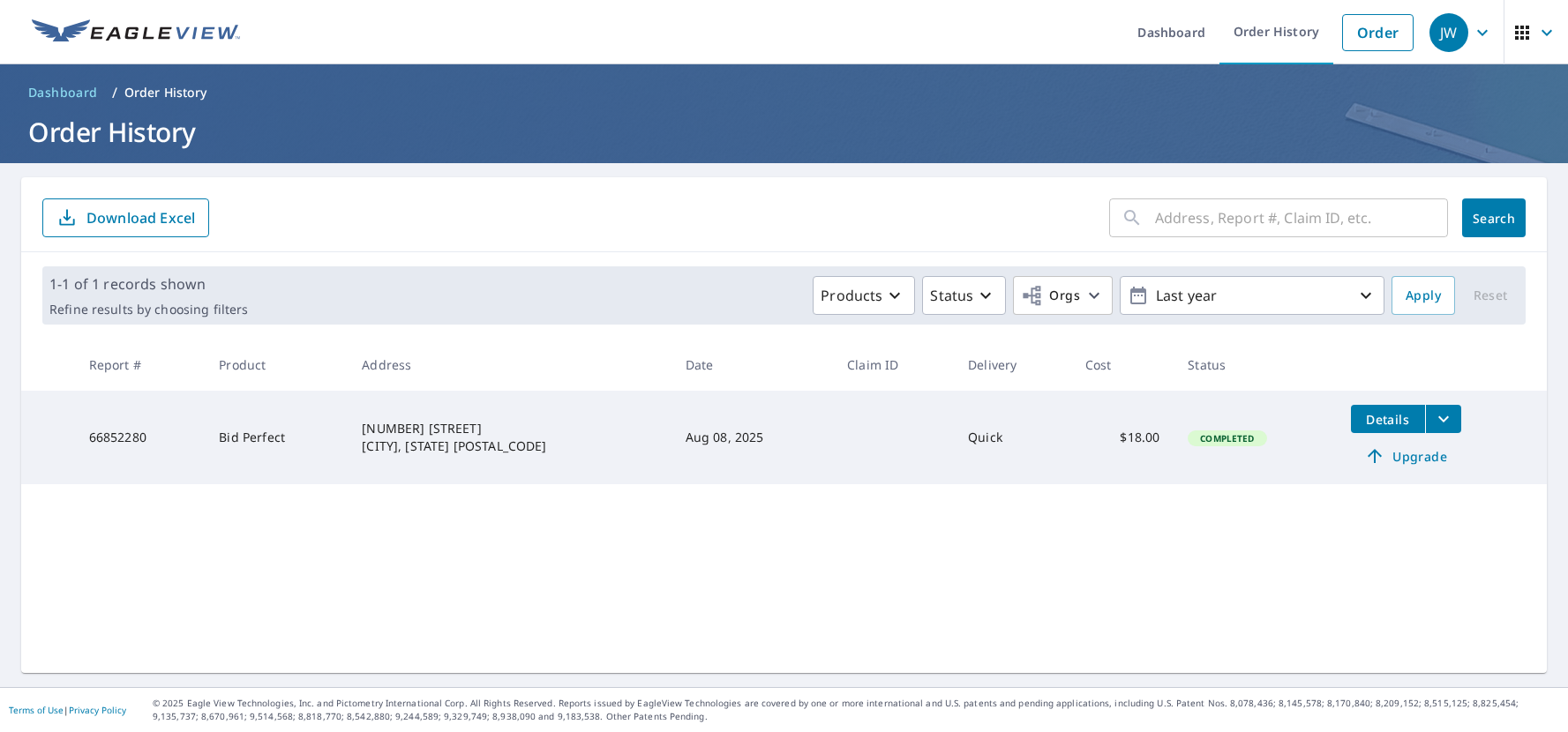 click on "Dashboard" at bounding box center [63, 93] 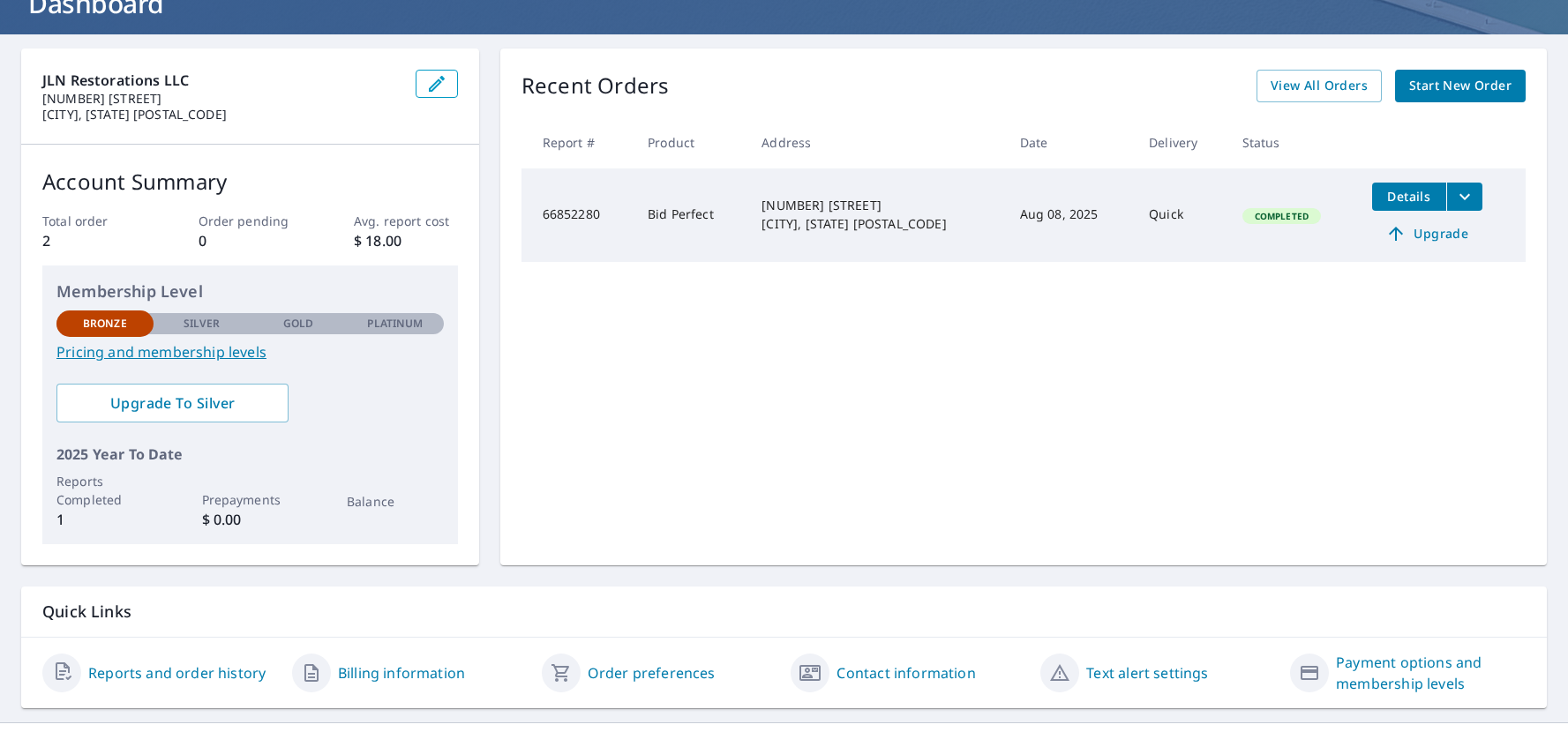 scroll, scrollTop: 138, scrollLeft: 0, axis: vertical 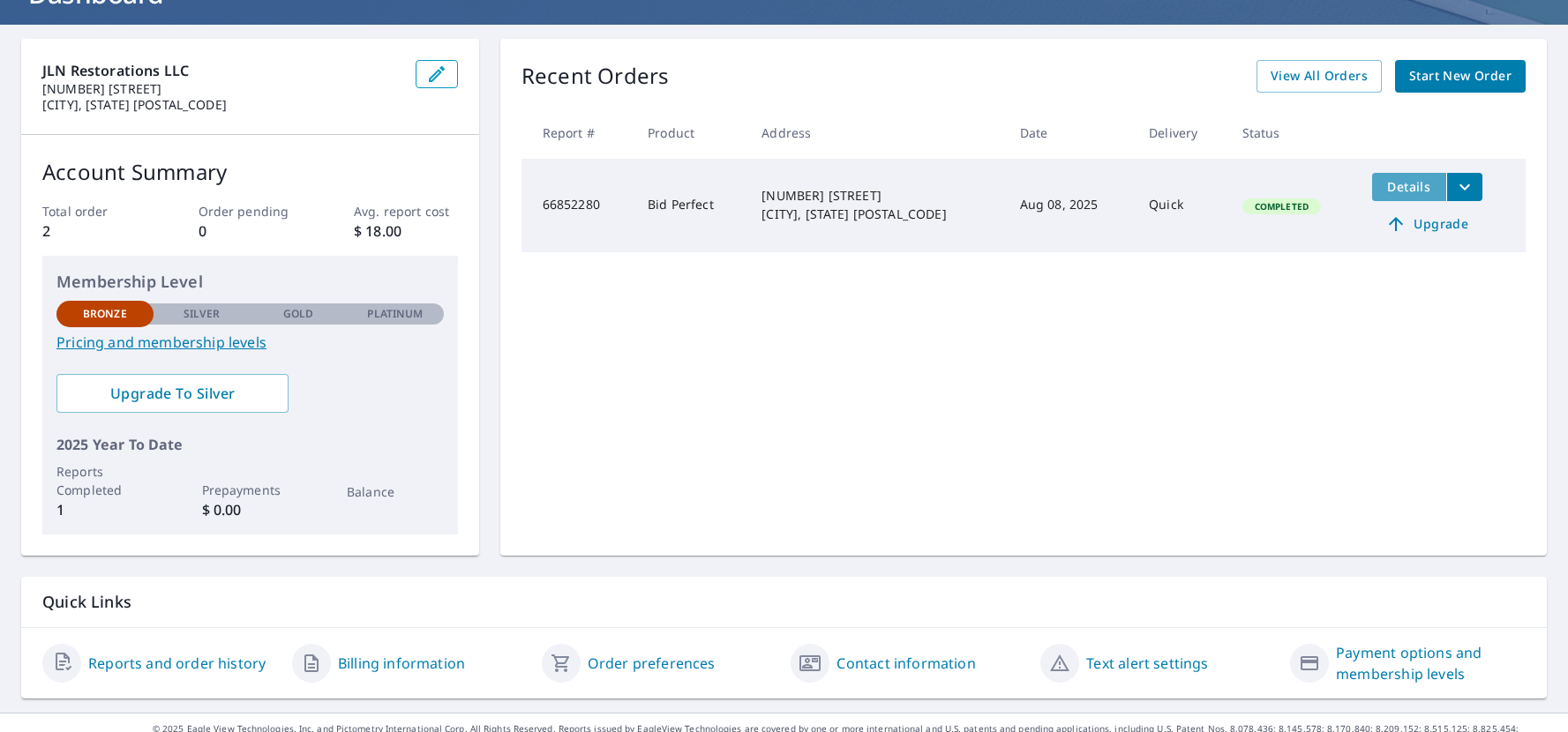 click on "Details" at bounding box center (1409, 186) 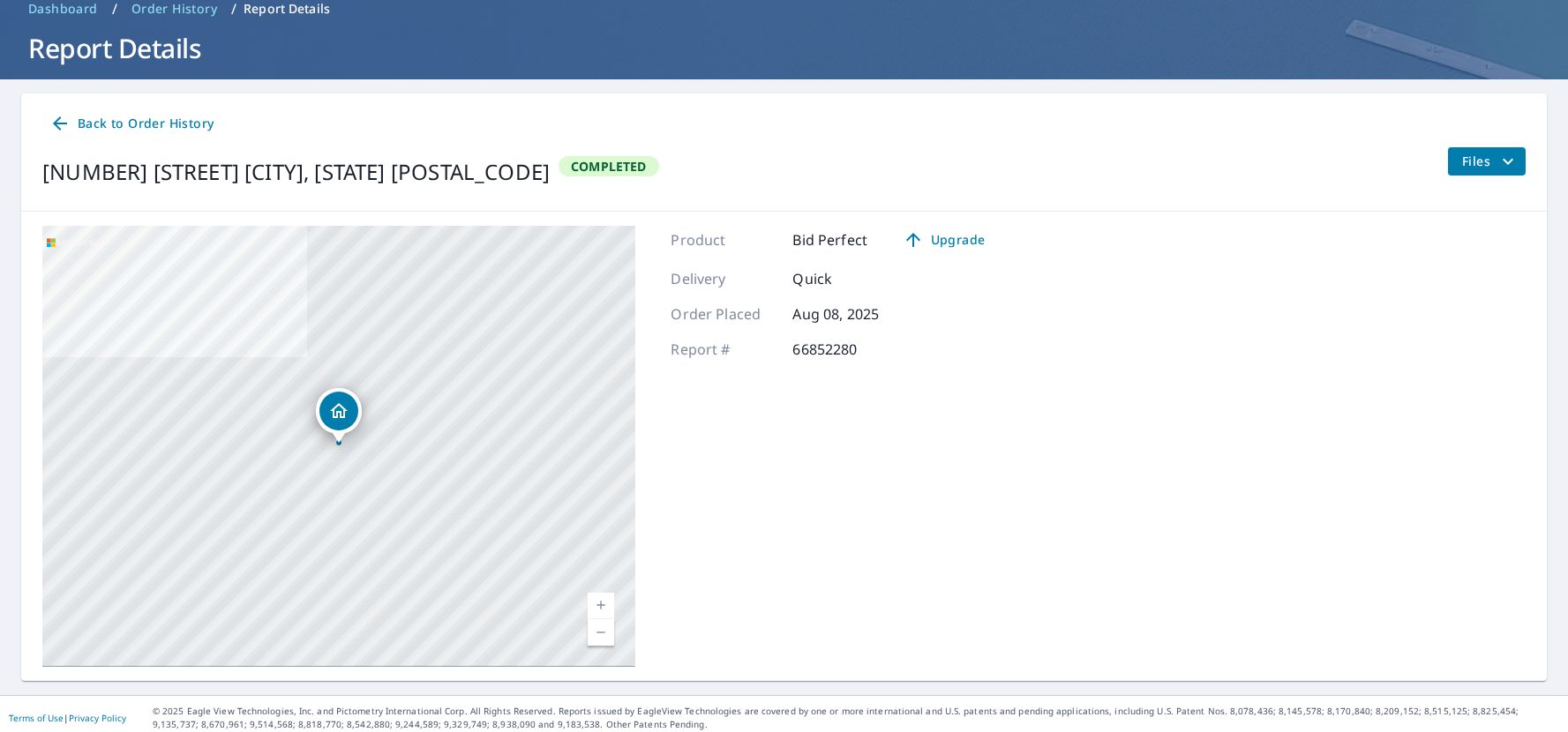 scroll, scrollTop: 83, scrollLeft: 0, axis: vertical 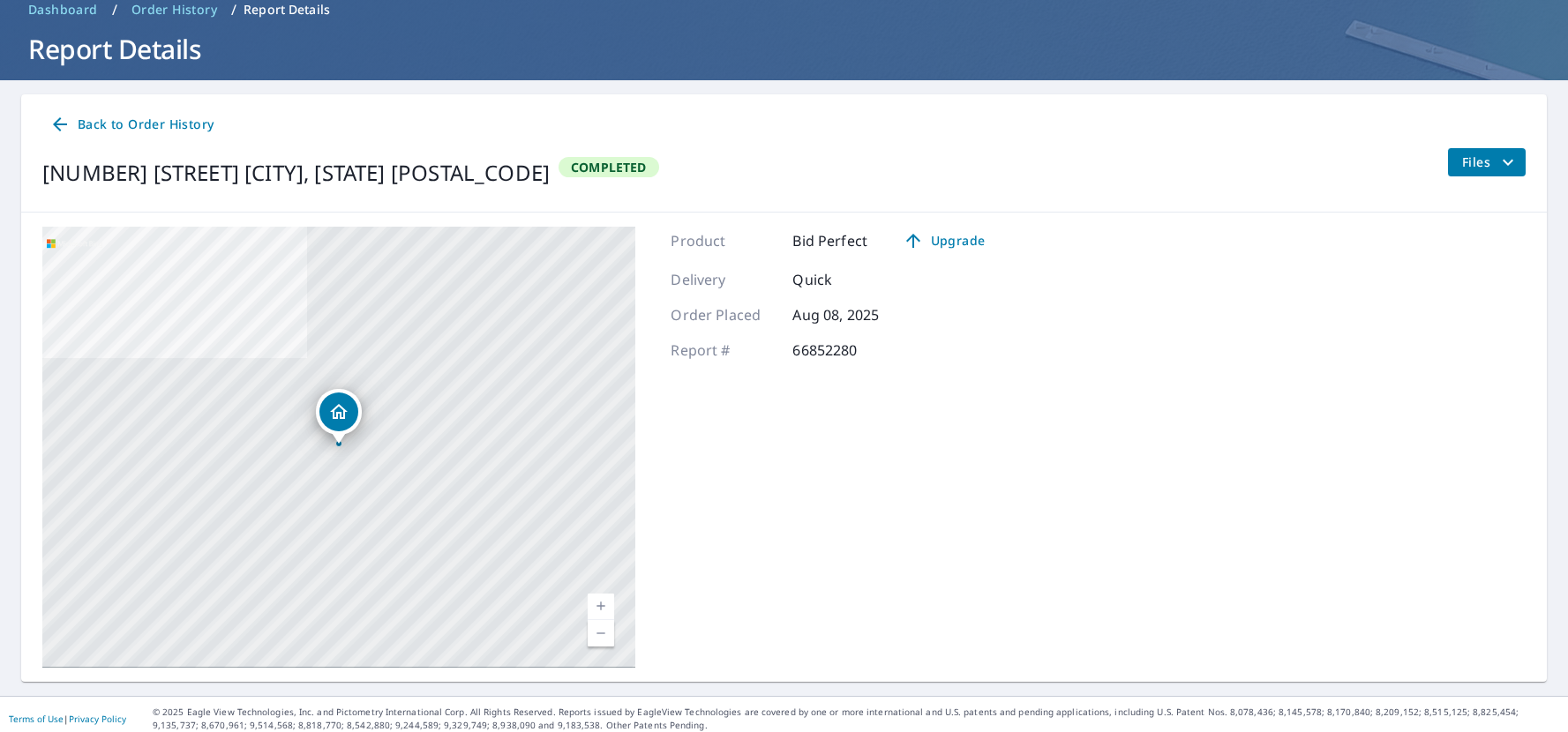 click on "Back to Order History" at bounding box center [131, 124] 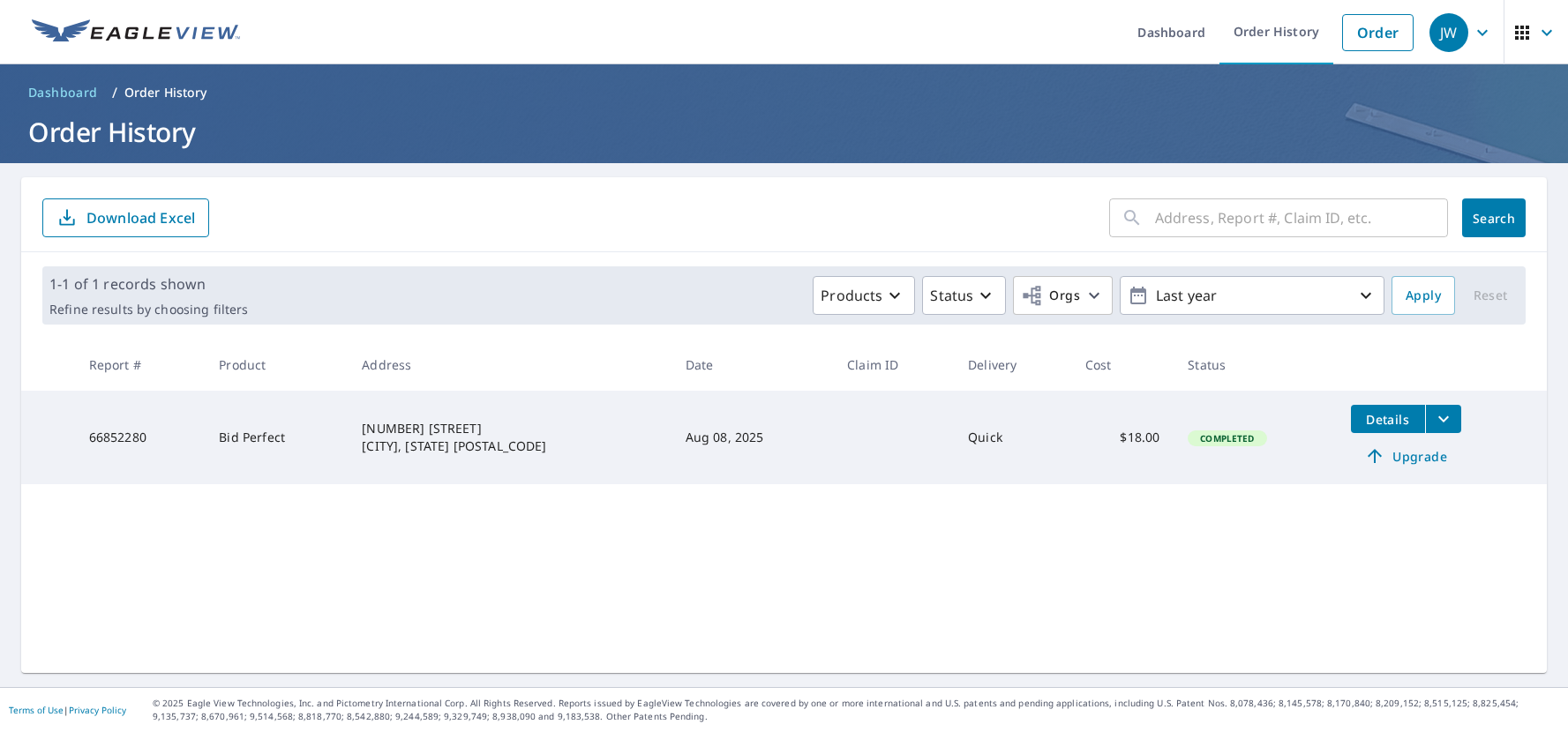 scroll, scrollTop: 0, scrollLeft: 0, axis: both 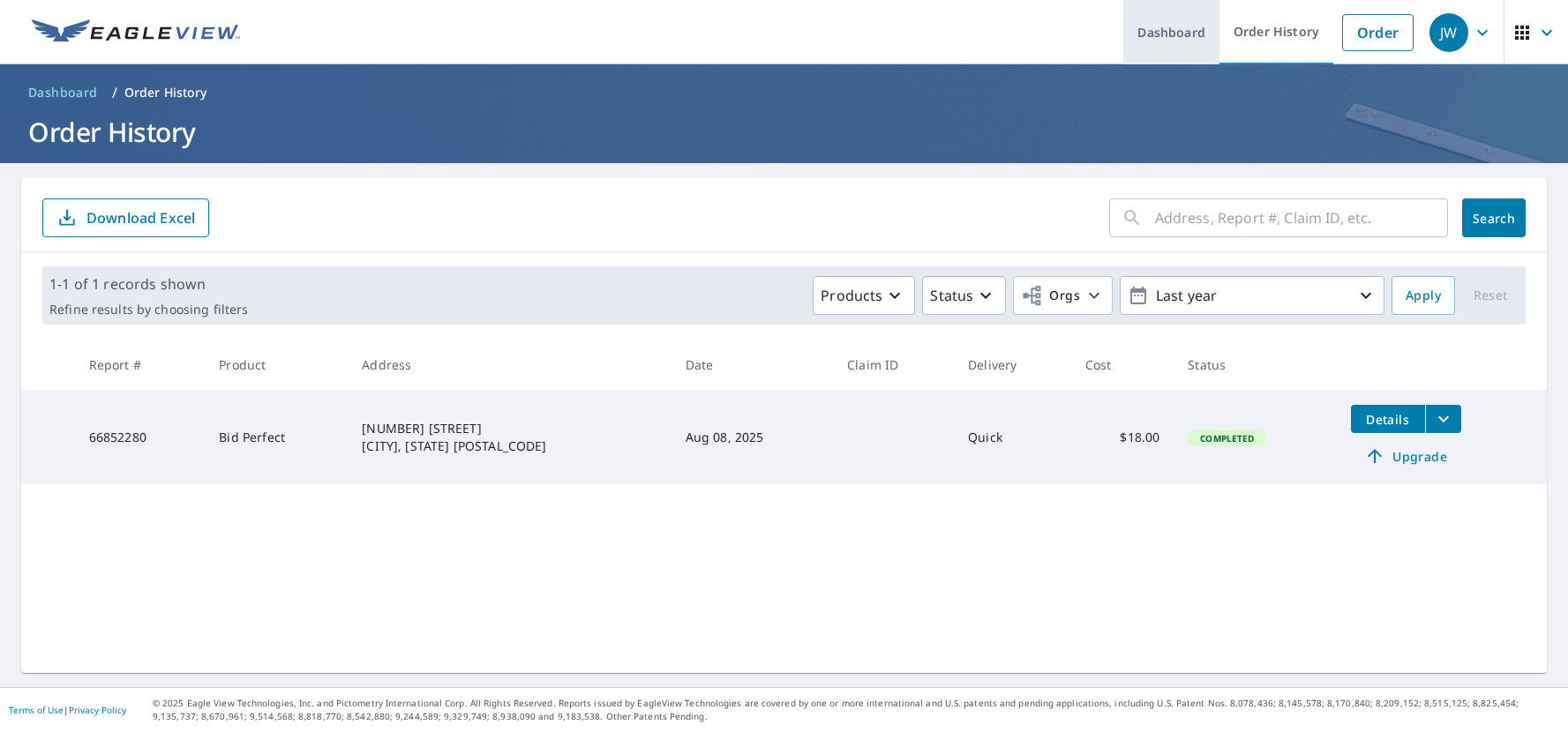 click on "Dashboard" at bounding box center [1171, 32] 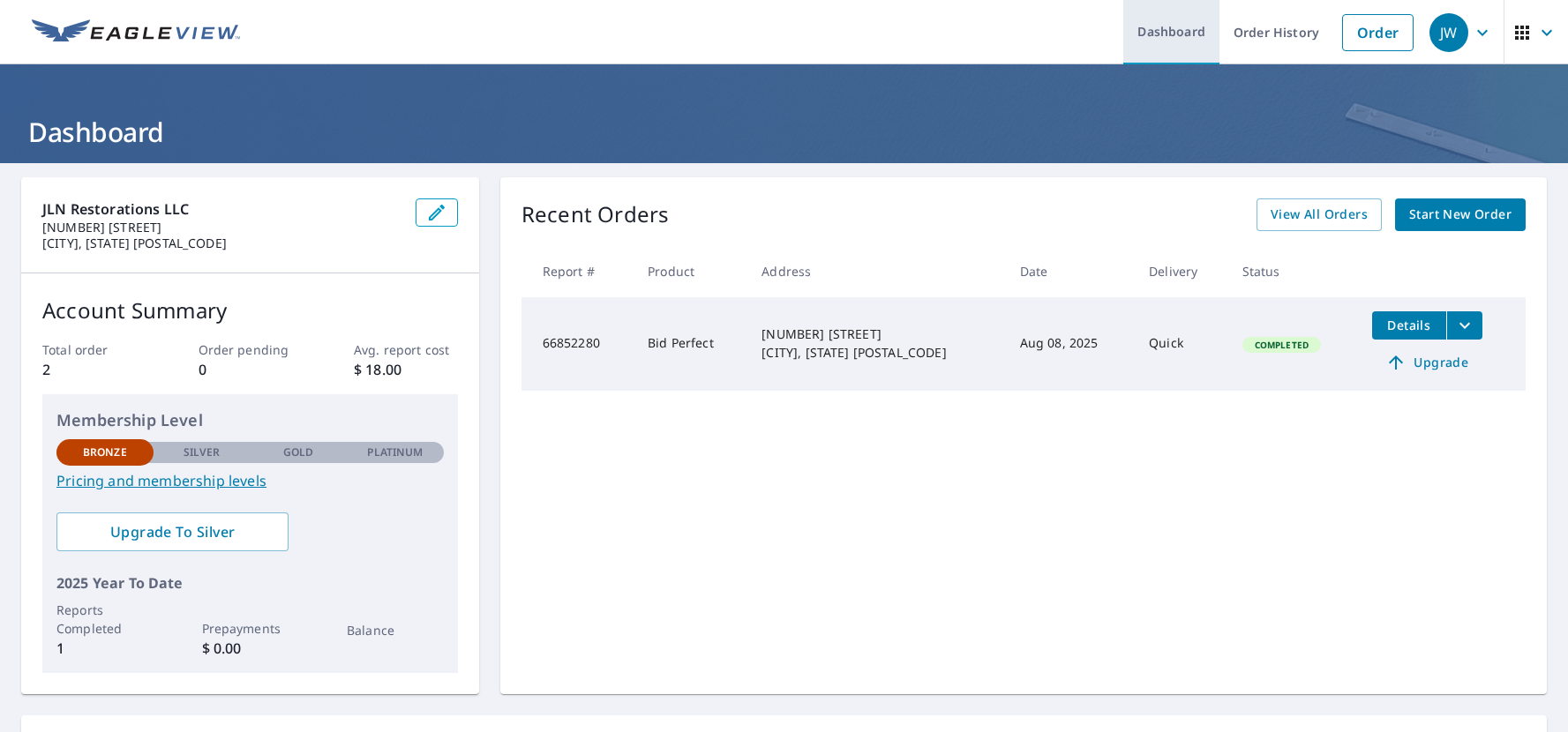 click on "Dashboard" at bounding box center [1171, 32] 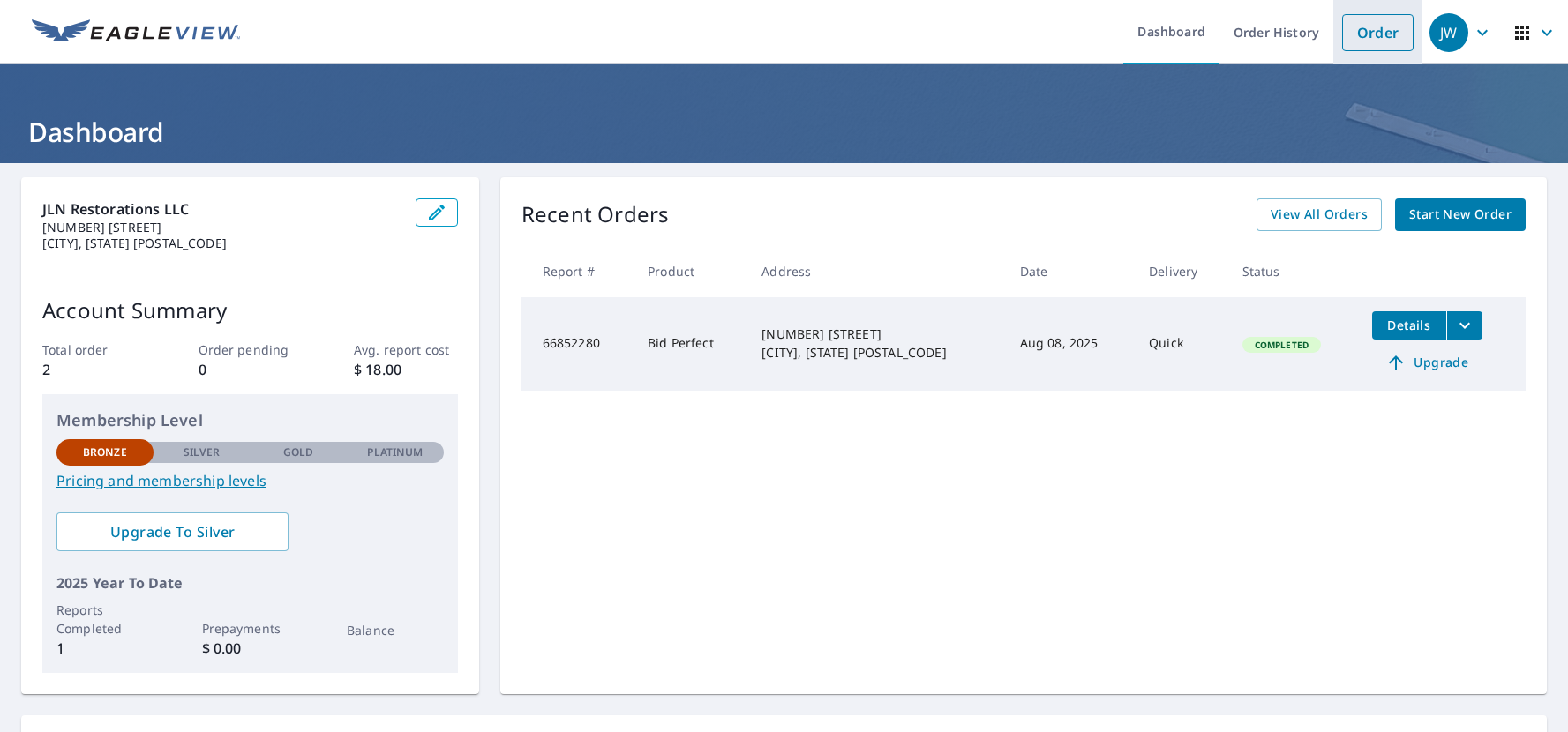 click on "Order" at bounding box center (1377, 33) 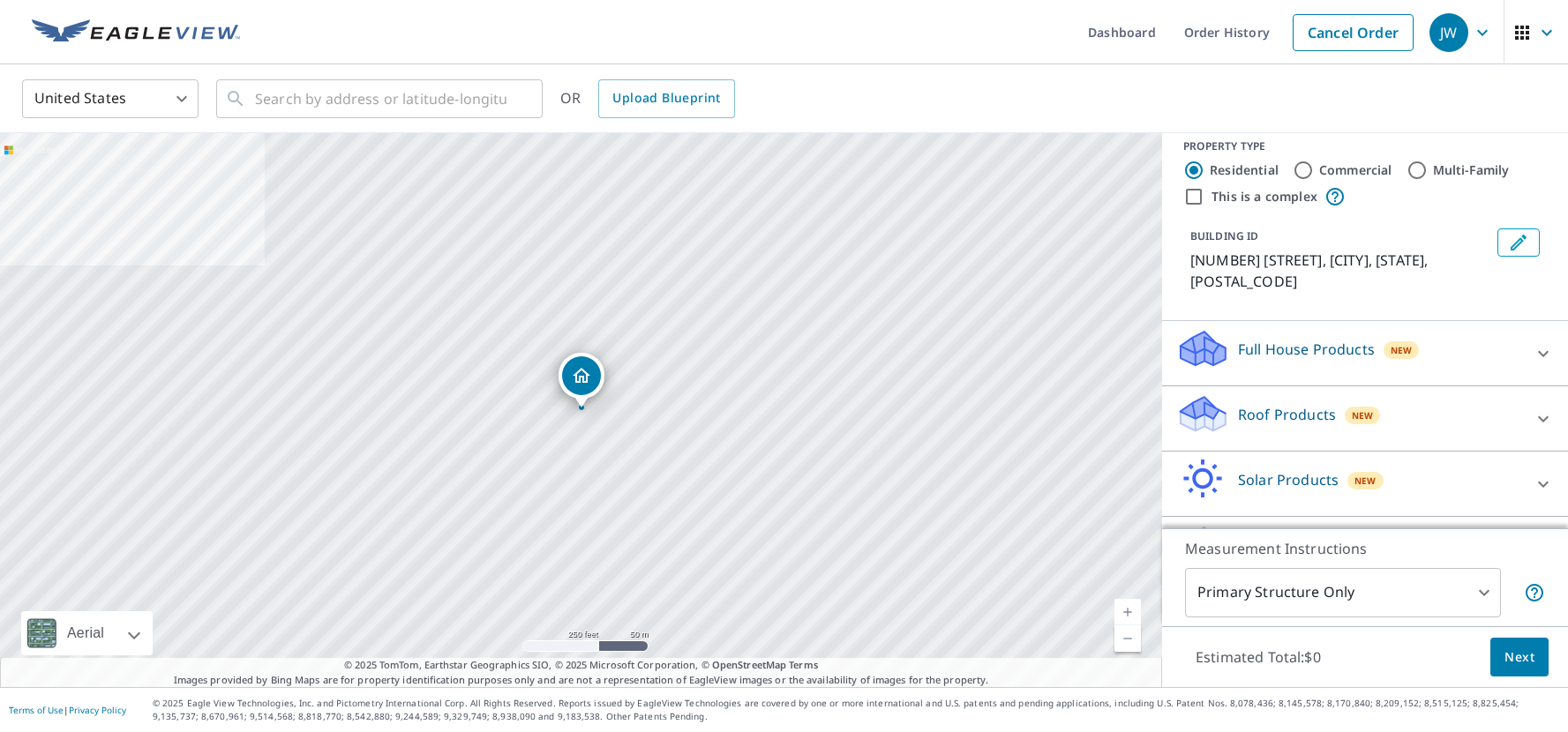 scroll, scrollTop: 17, scrollLeft: 0, axis: vertical 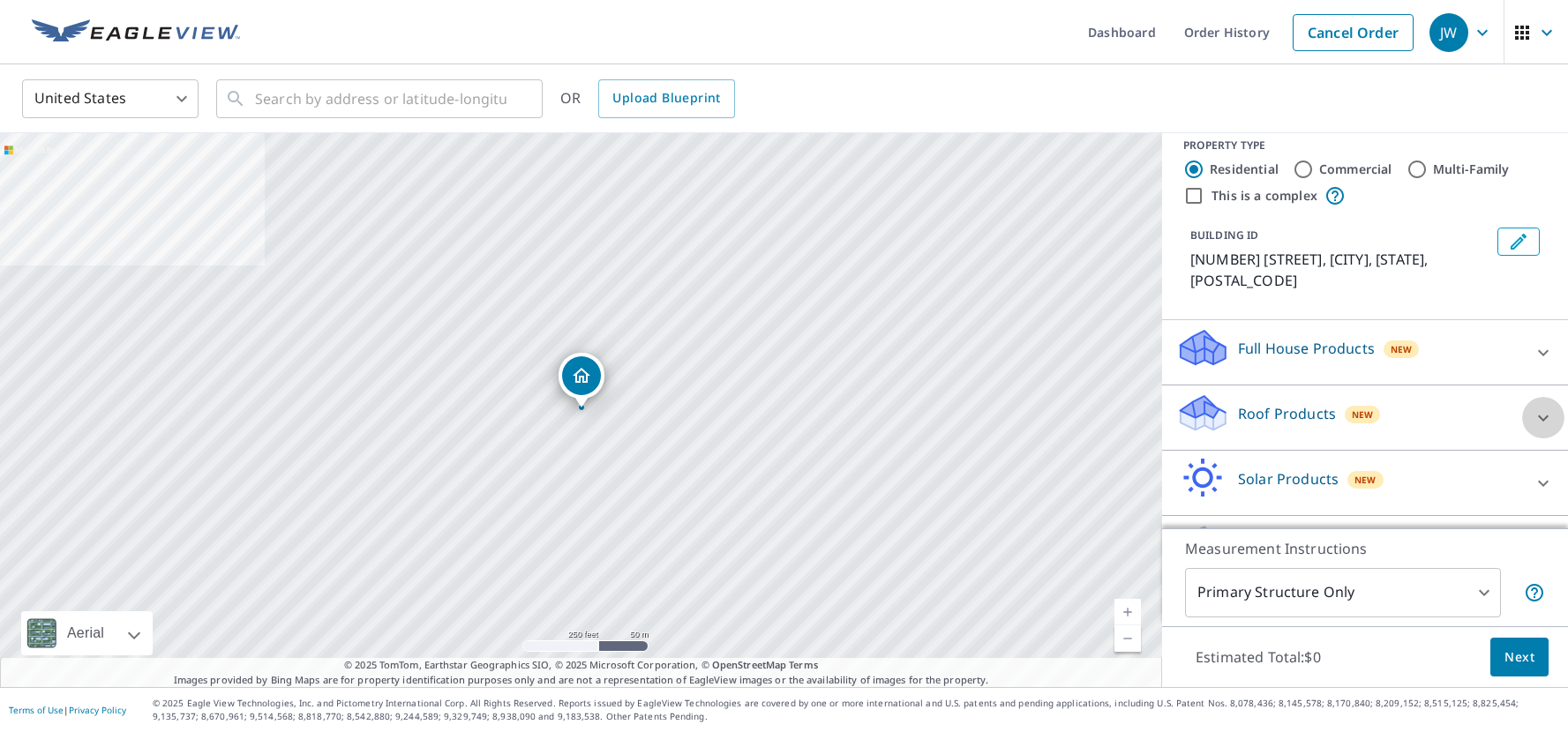 click at bounding box center [1543, 418] 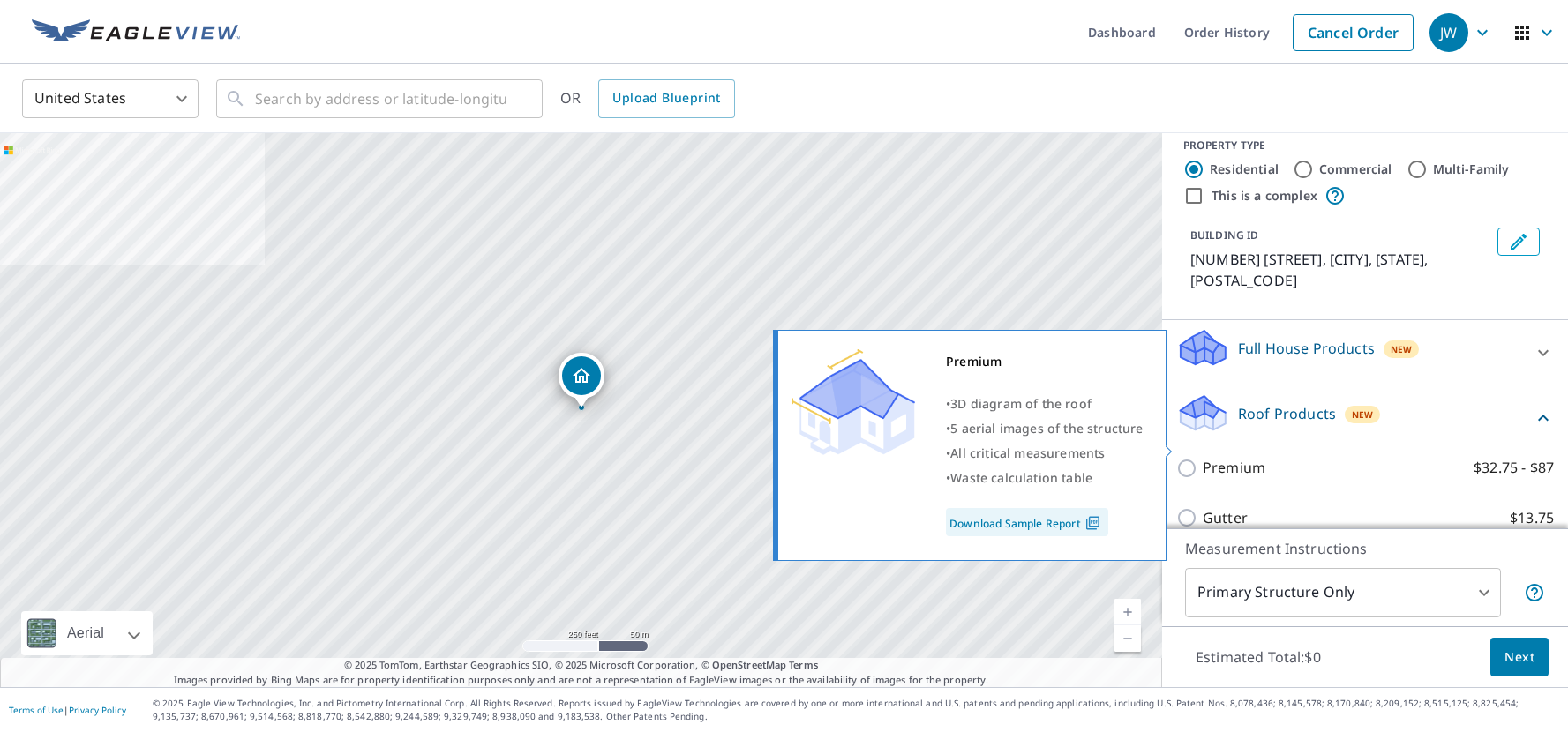 click on "Download Sample Report" at bounding box center (1027, 522) 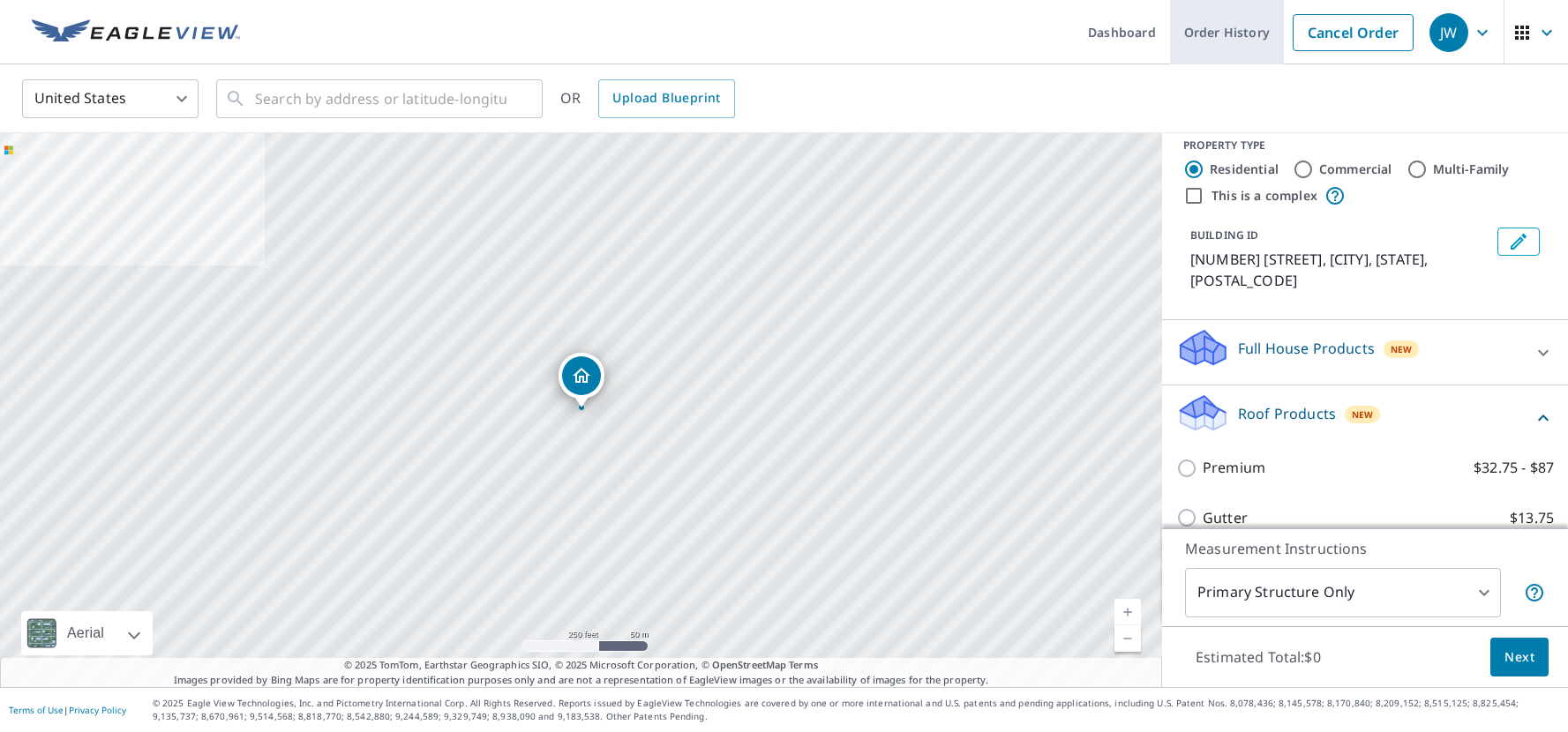 click on "Order History" at bounding box center [1227, 32] 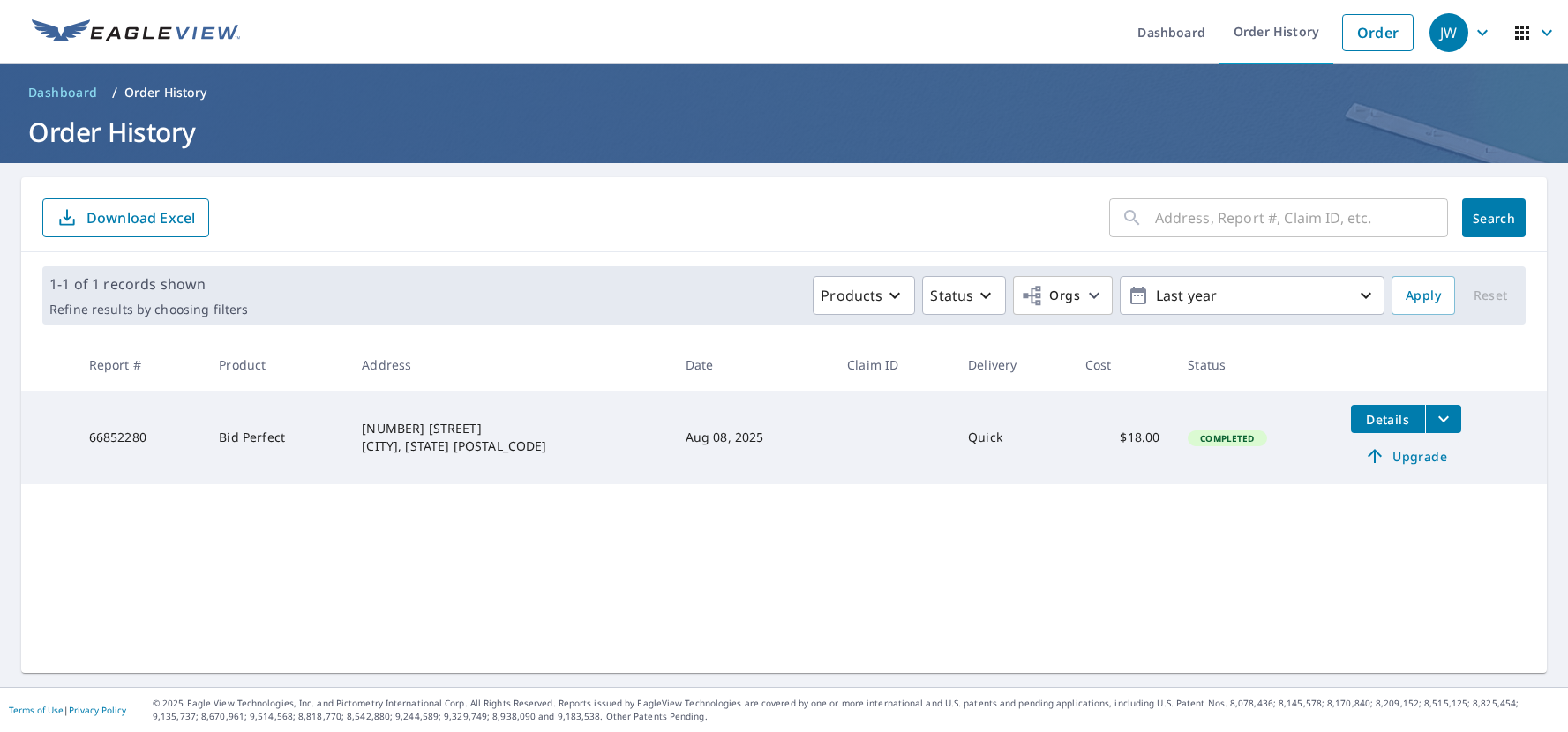 click on "Upgrade" at bounding box center (1406, 456) 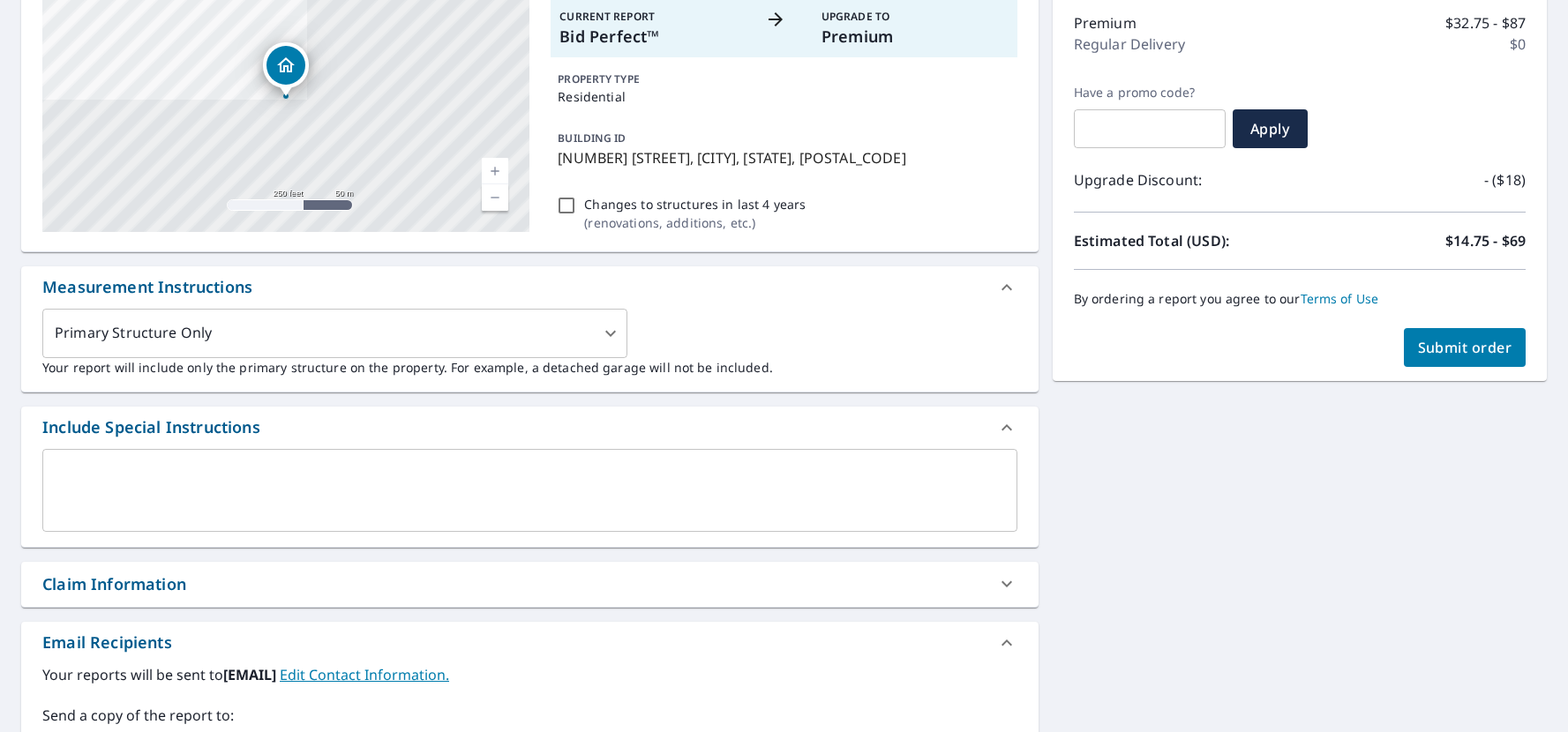 scroll, scrollTop: 295, scrollLeft: 0, axis: vertical 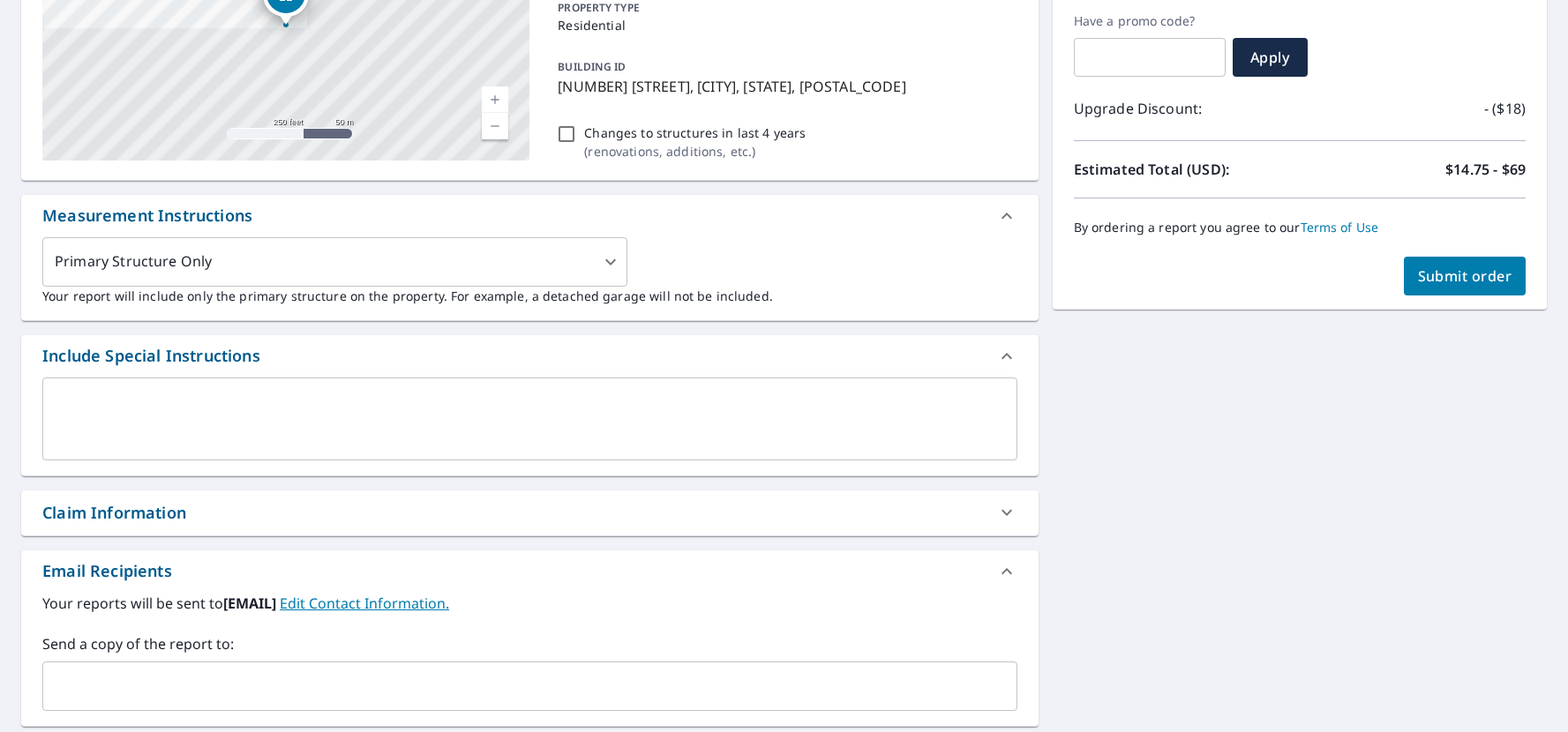click on "Submit order" at bounding box center (1465, 276) 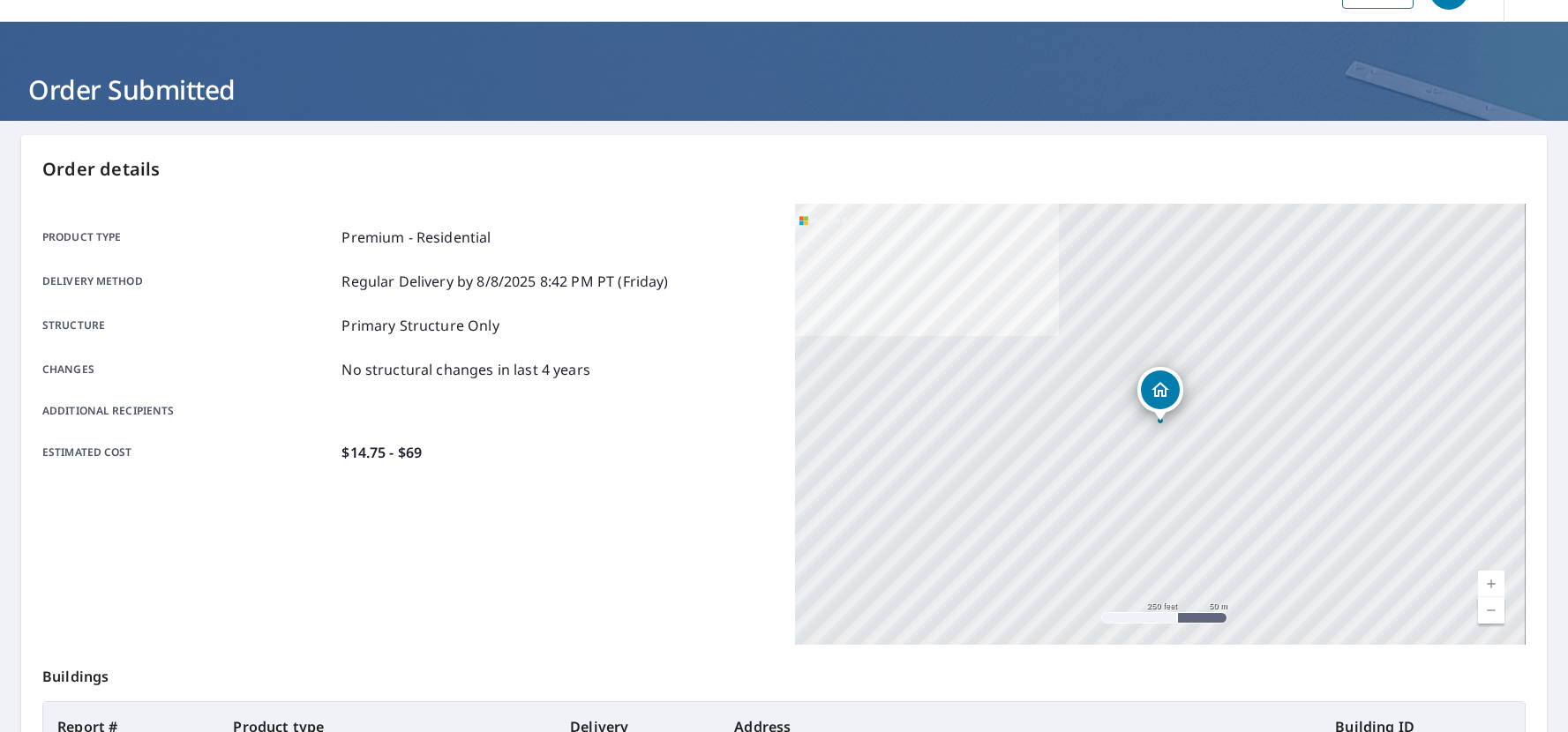 scroll, scrollTop: 0, scrollLeft: 0, axis: both 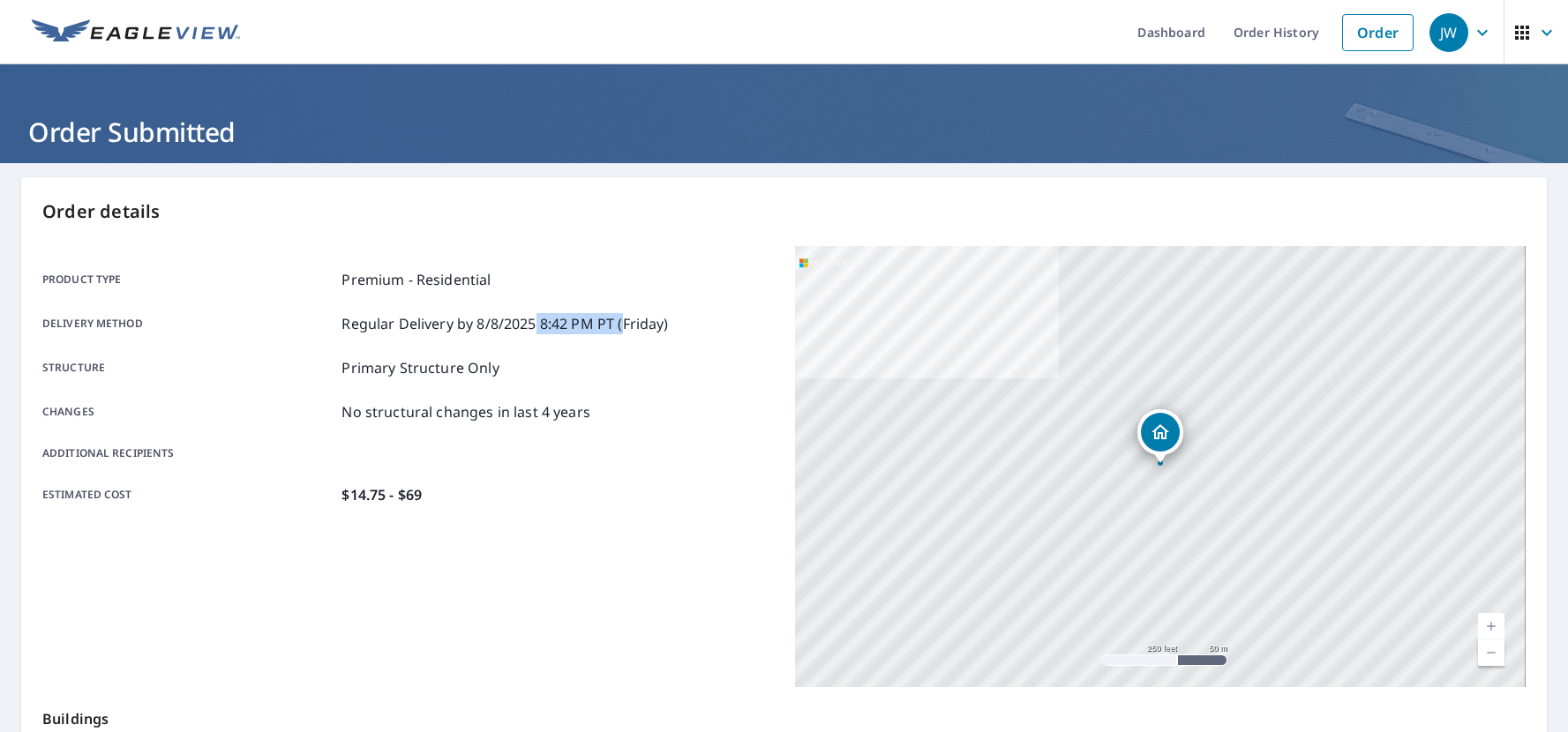 drag, startPoint x: 536, startPoint y: 321, endPoint x: 624, endPoint y: 322, distance: 88.006 